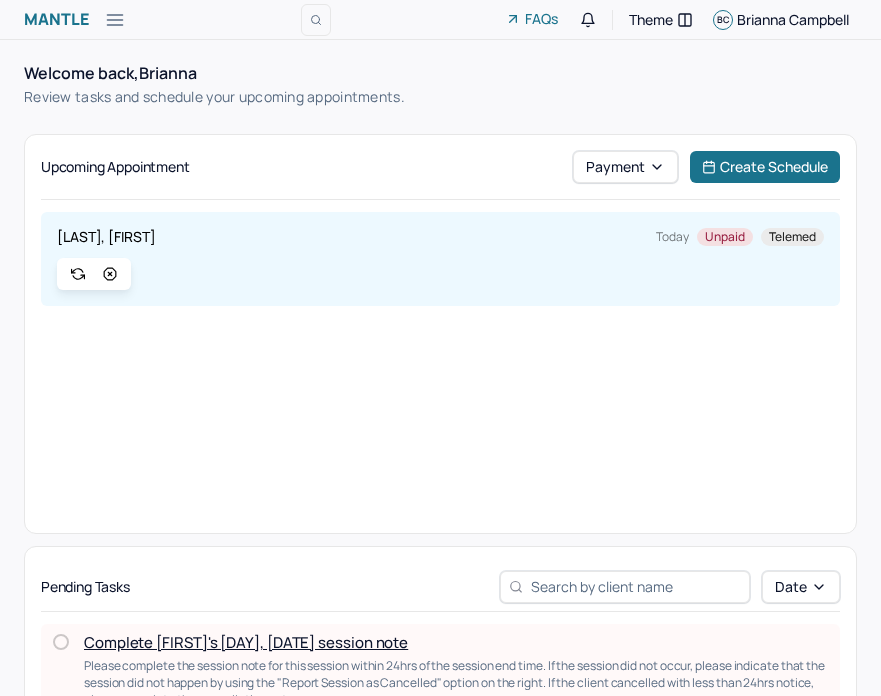 scroll, scrollTop: 0, scrollLeft: 0, axis: both 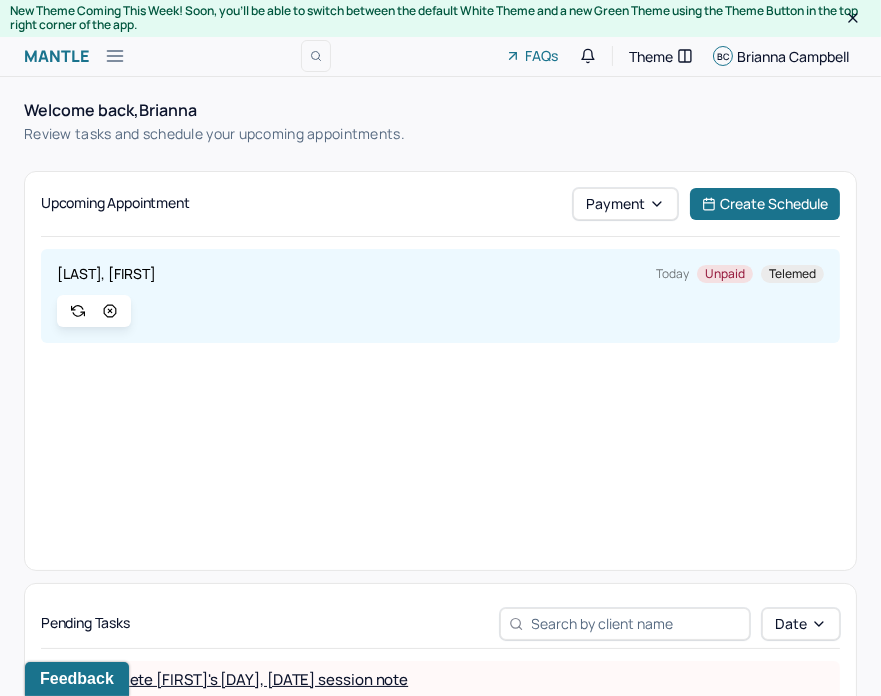 click on "Unpaid" at bounding box center (725, 274) 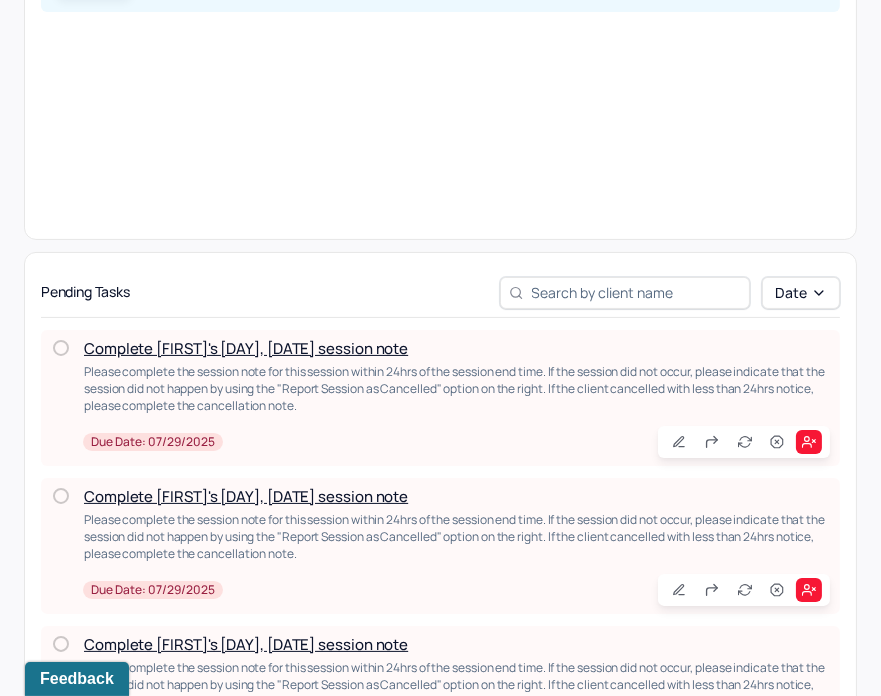 scroll, scrollTop: 333, scrollLeft: 0, axis: vertical 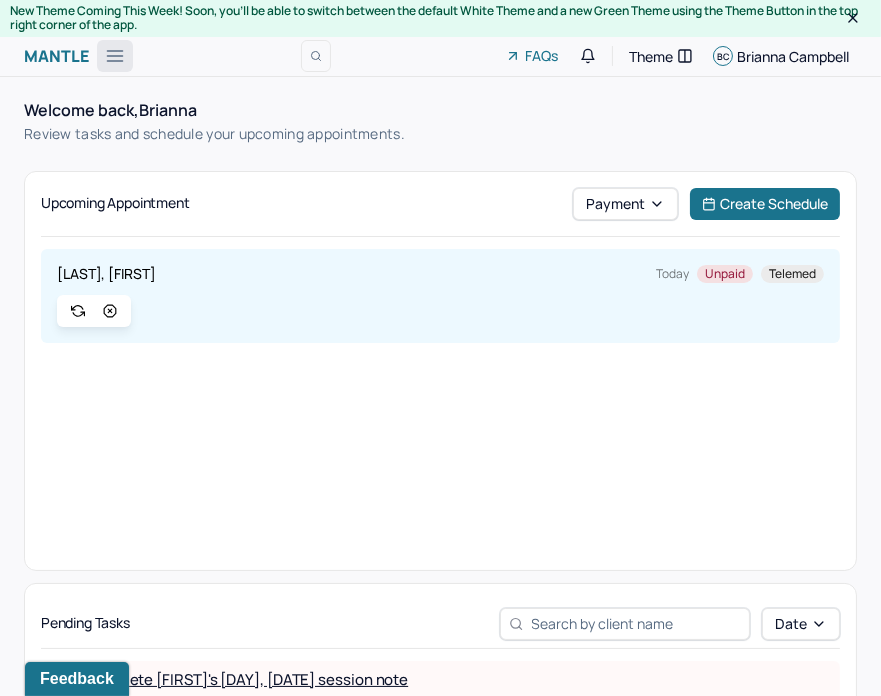 click 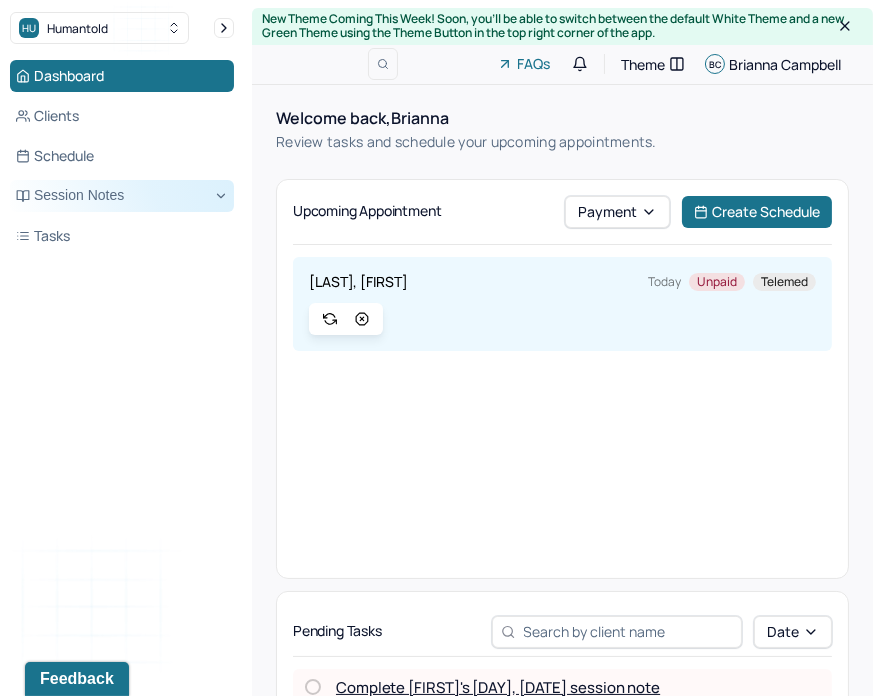 click on "Session Notes" at bounding box center [122, 196] 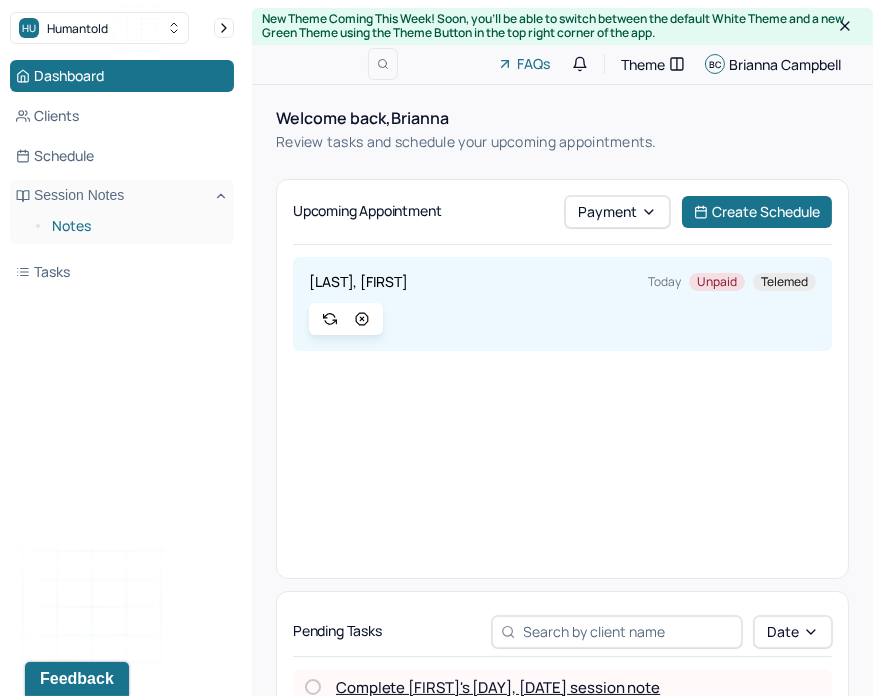 click on "Notes" at bounding box center [135, 226] 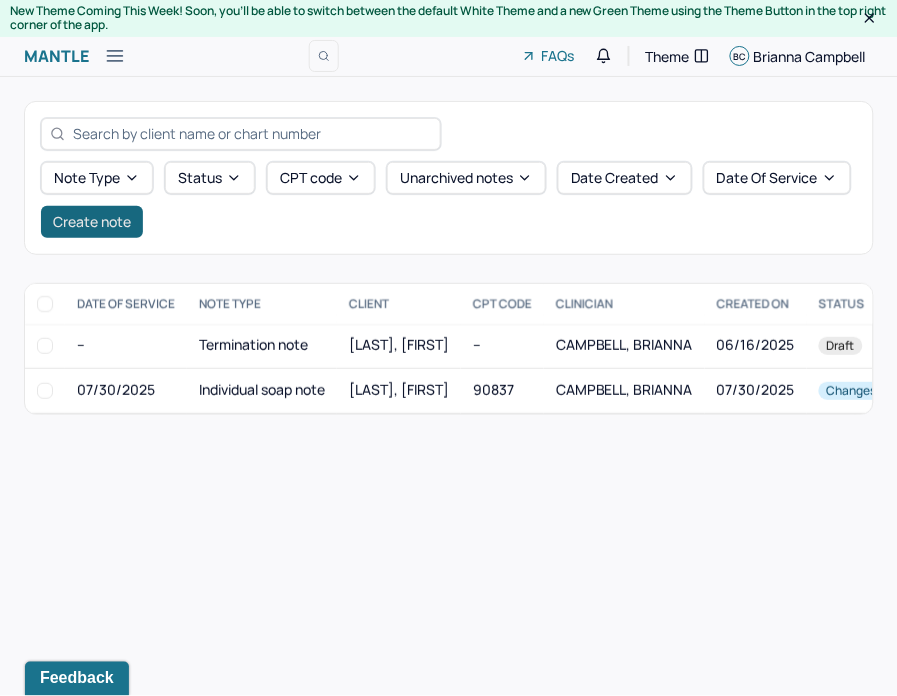 click on "Create note" at bounding box center (92, 222) 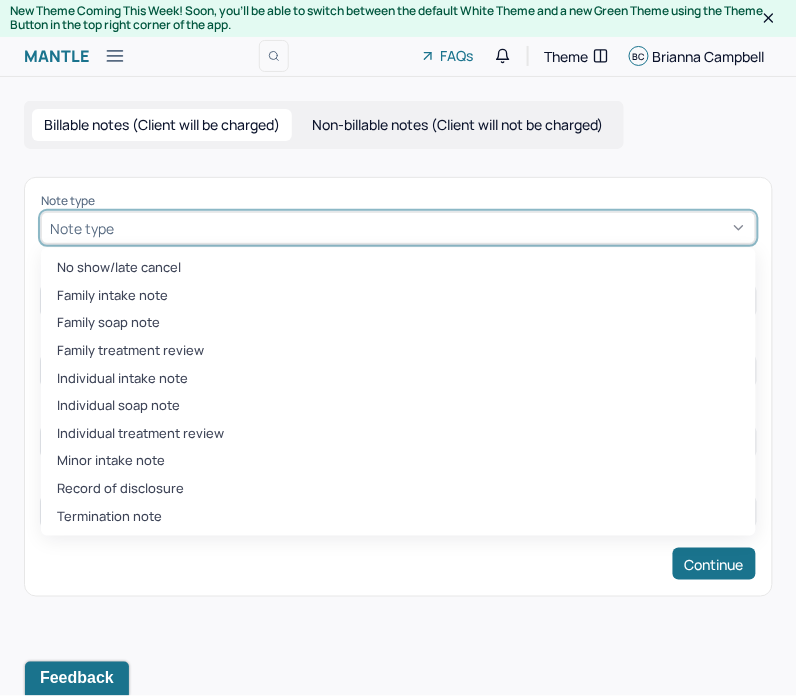 click at bounding box center (432, 228) 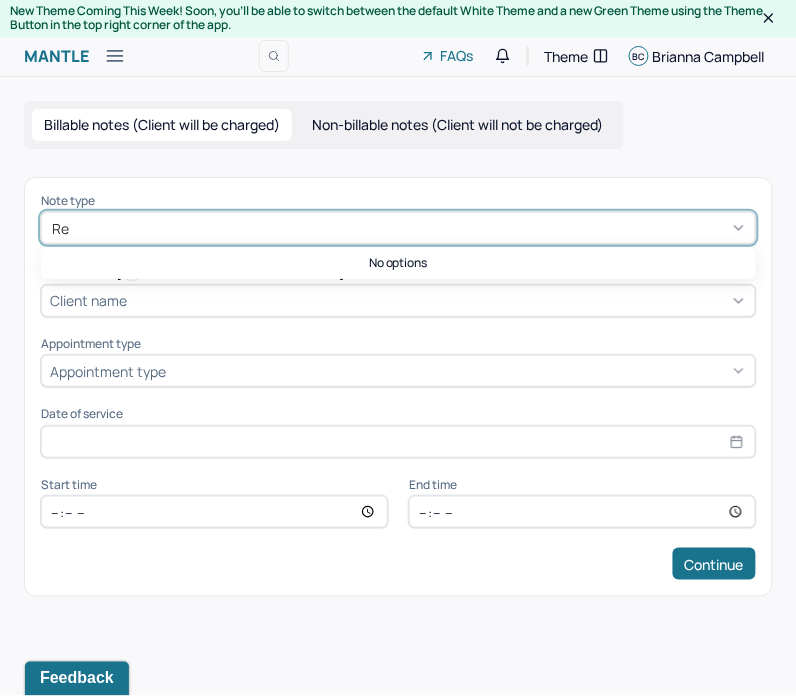 type on "R" 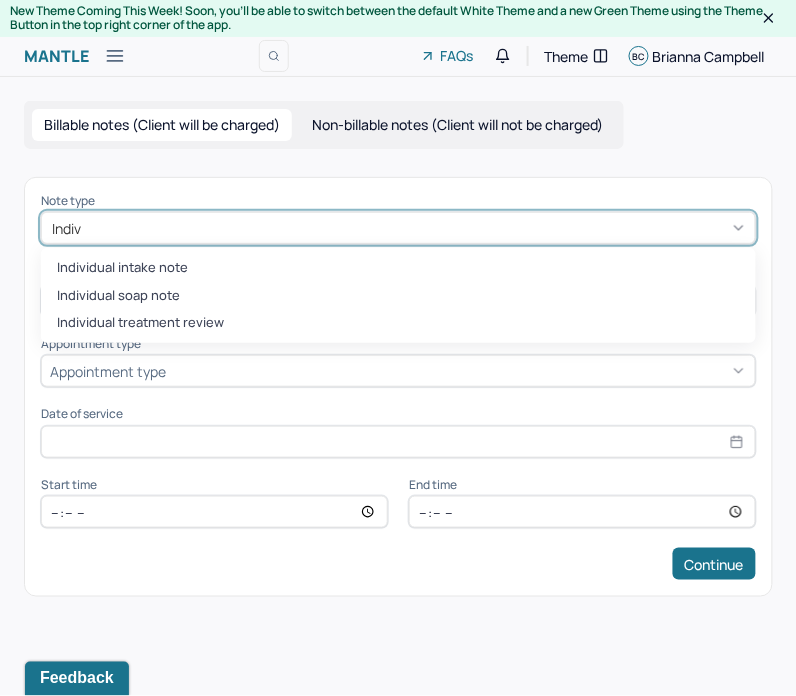 type on "Indivi" 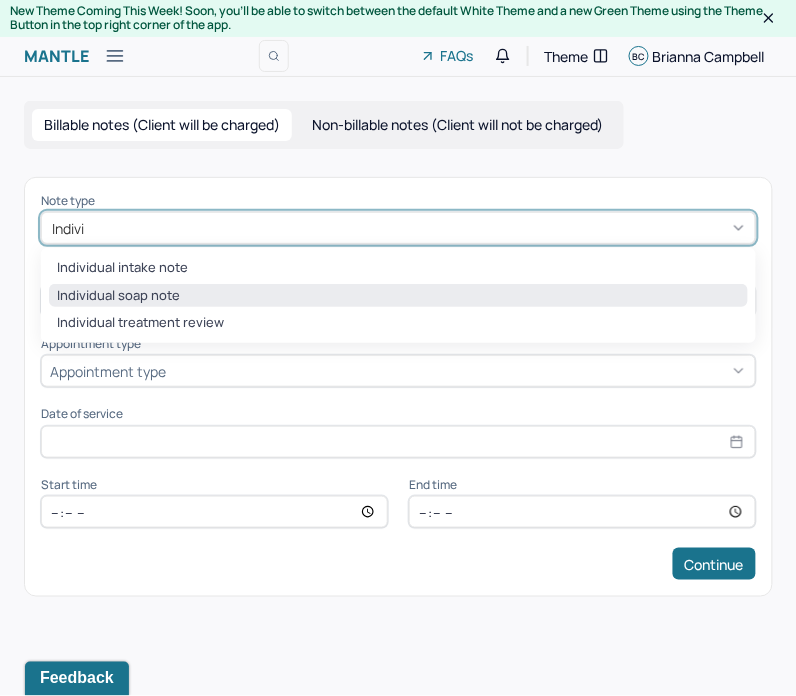 click on "Individual soap note" at bounding box center [398, 296] 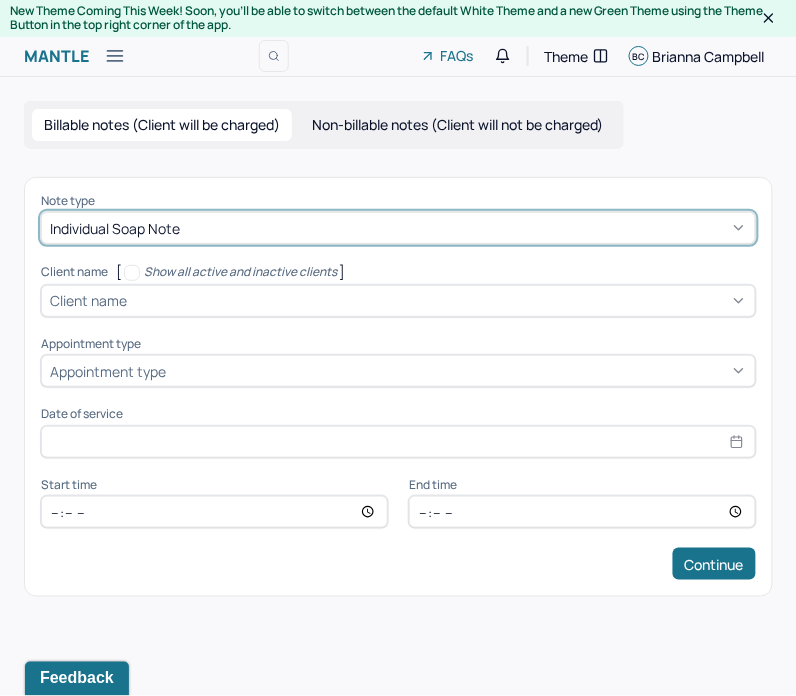click at bounding box center (439, 300) 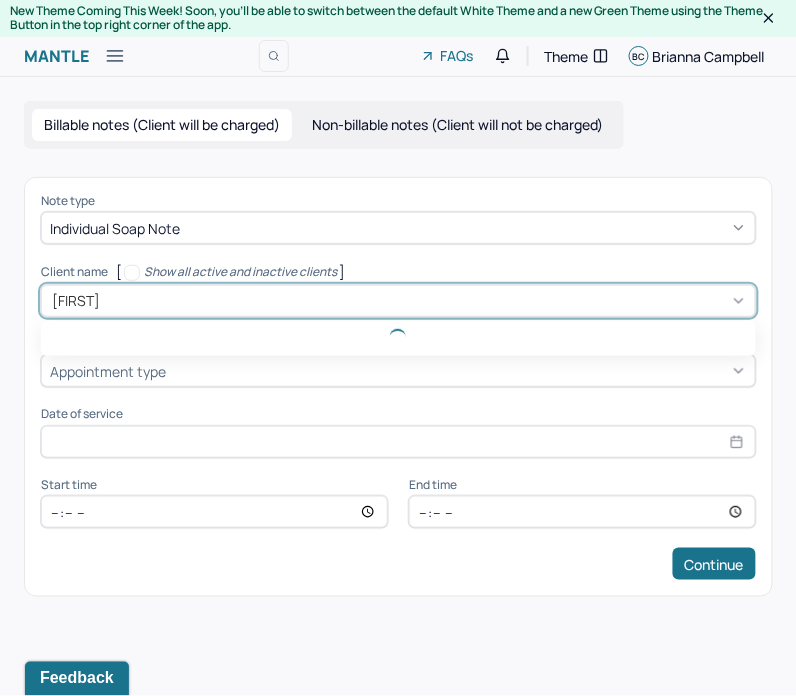 type on "[FIRST]" 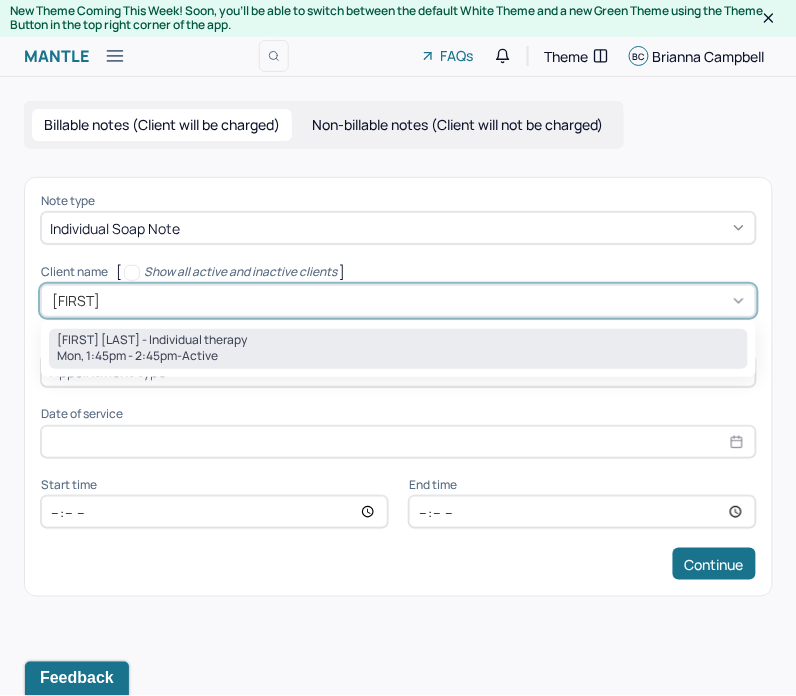 click on "[FIRST] [LAST] - Individual therapy" at bounding box center [152, 340] 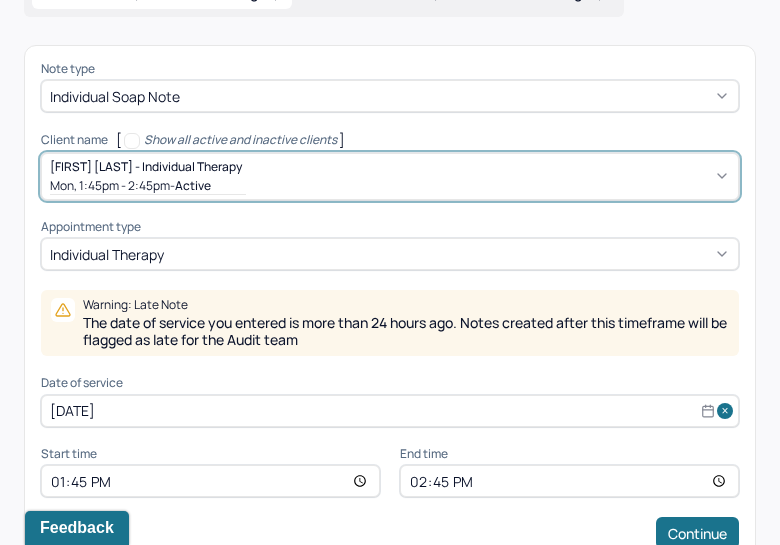 scroll, scrollTop: 176, scrollLeft: 0, axis: vertical 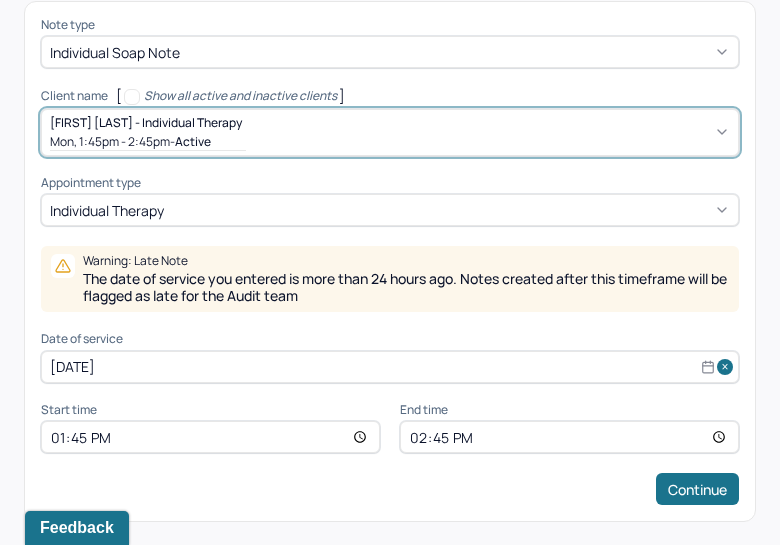 click on "[DATE]" at bounding box center [390, 367] 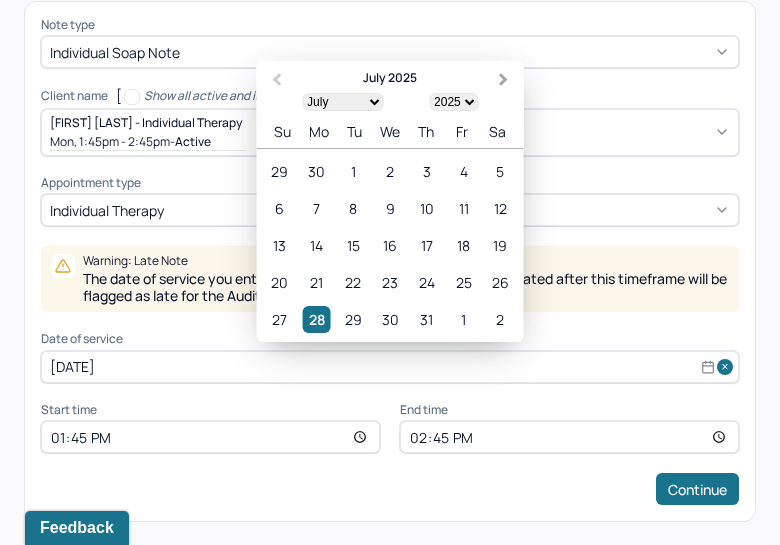 click on "Next Month" at bounding box center (506, 82) 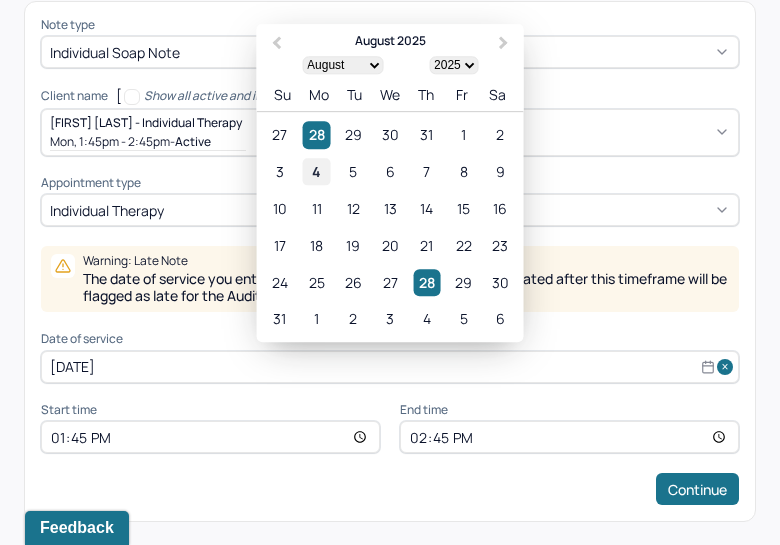 click on "4" at bounding box center [316, 172] 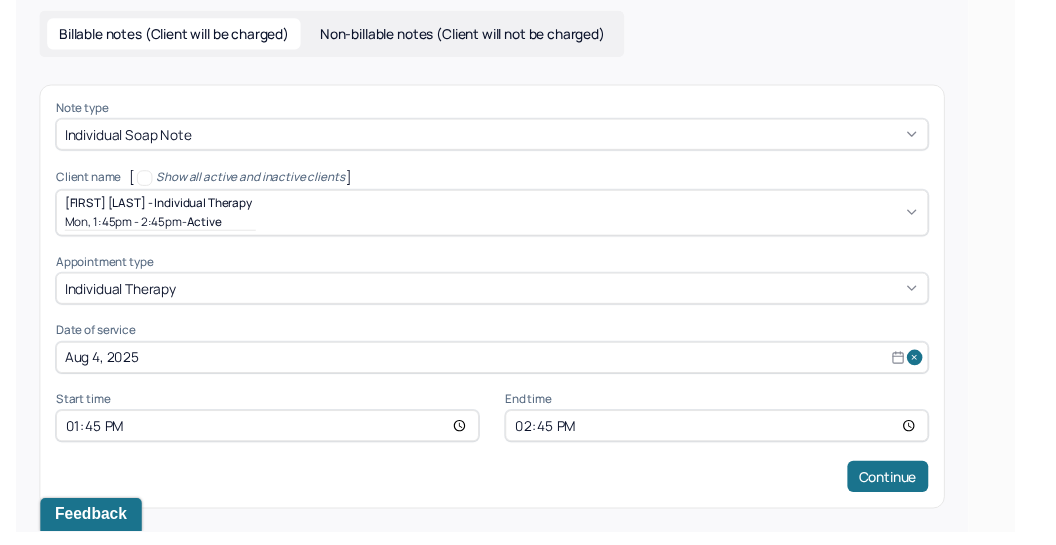 scroll, scrollTop: 75, scrollLeft: 0, axis: vertical 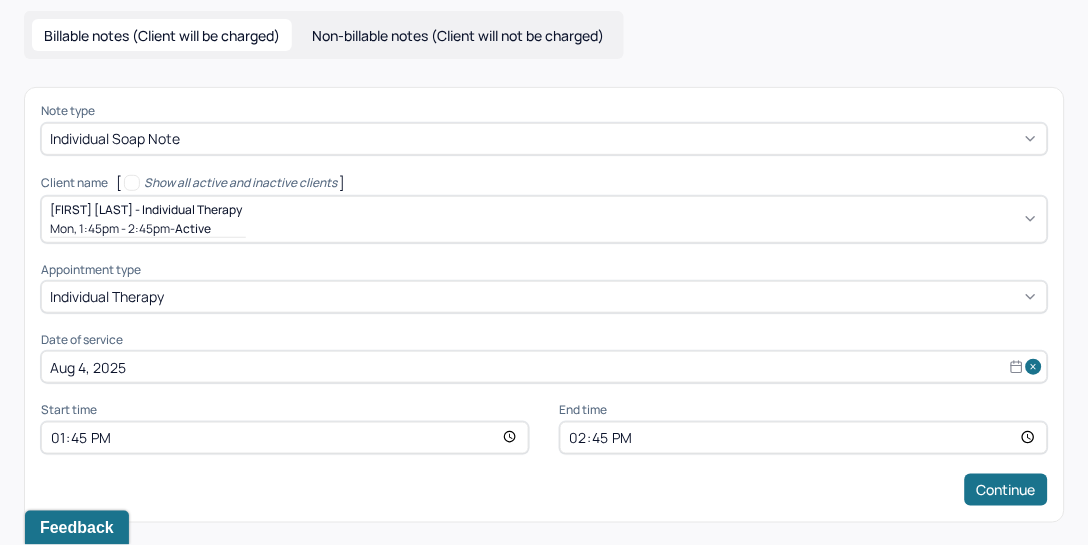 select on "7" 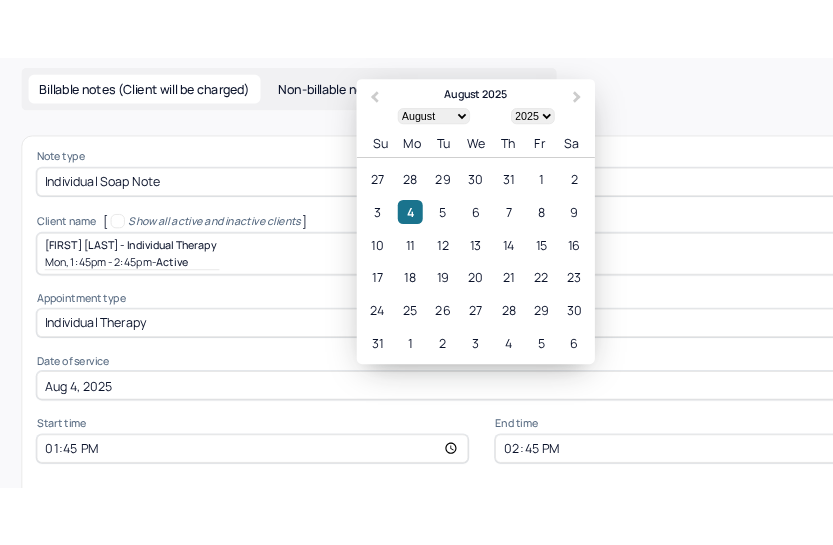 scroll, scrollTop: 90, scrollLeft: 0, axis: vertical 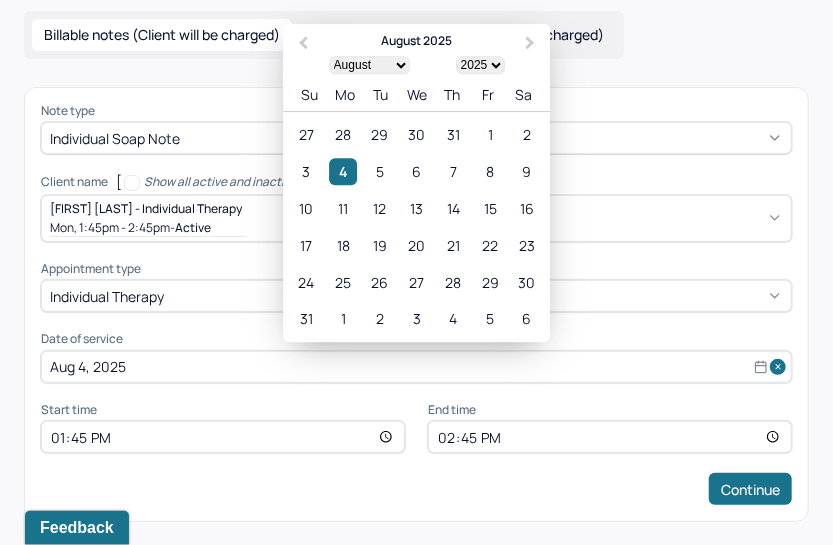 click on "Note type Individual soap note Client name [ Show all active and inactive clients ] [FIRST] [LAST] - Individual therapy [DAY], [TIME] - [TIME]  -  active Supervisee name [FIRST] [LAST] Appointment type individual therapy Date of service [DATE] Previous Month Next Month August 2025 January February March April May June July August September October November December 1900 1901 1902 1903 1904 1905 1906 1907 1908 1909 1910 1911 1912 1913 1914 1915 1916 1917 1918 1919 1920 1921 1922 1923 1924 1925 1926 1927 1928 1929 1930 1931 1932 1933 1934 1935 1936 1937 1938 1939 1940 1941 1942 1943 1944 1945 1946 1947 1948 1949 1950 1951 1952 1953 1954 1955 1956 1957 1958 1959 1960 1961 1962 1963 1964 1965 1966 1967 1968 1969 1970 1971 1972 1973 1974 1975 1976 1977 1978 1979 1980 1981 1982 1983 1984 1985 1986 1987 1988 1989 1990 1991 1992 1993 1994 1995 1996 1997 1998 1999 2000 2001 2002 2003 2004 2005 2006 2007 2008 2009 2010 2011 2012 2013 2014 2015 2016 2017 2018 2019 2020 2021 2022 2023 2024 2025 2026 2027 2028 2029 Su" at bounding box center (416, 304) 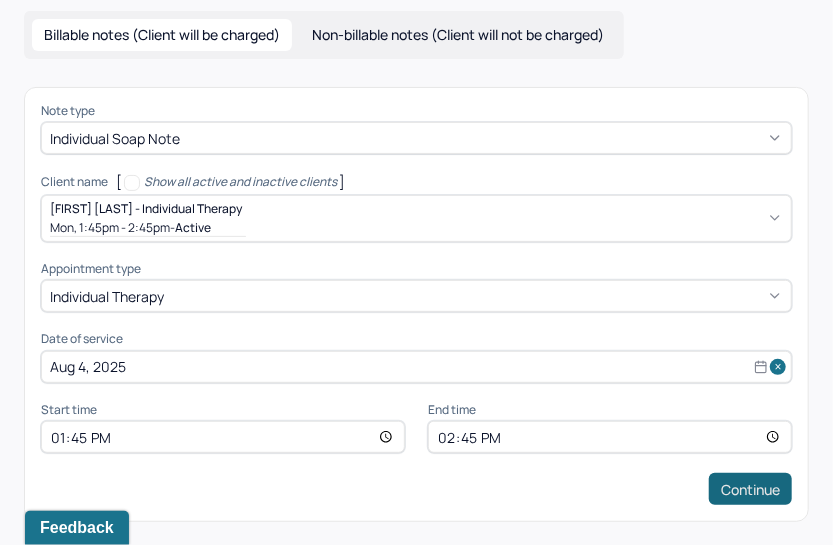 click on "Continue" at bounding box center [750, 489] 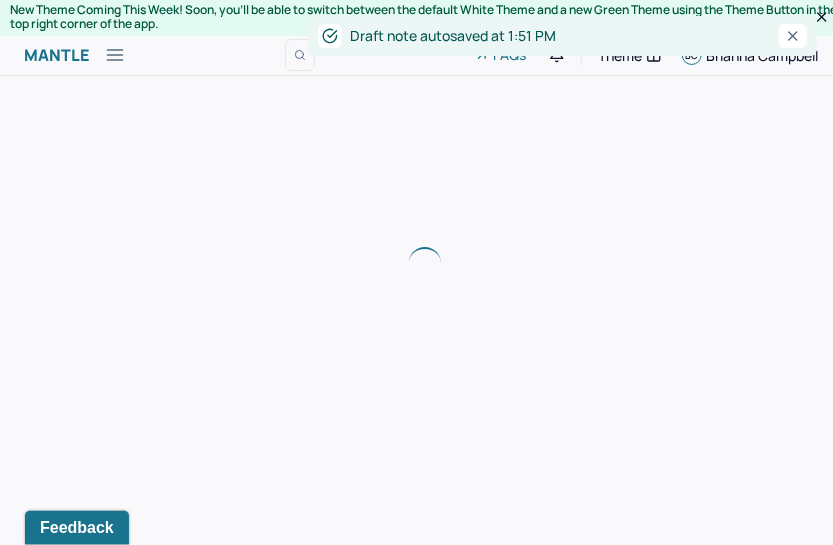 scroll, scrollTop: 0, scrollLeft: 0, axis: both 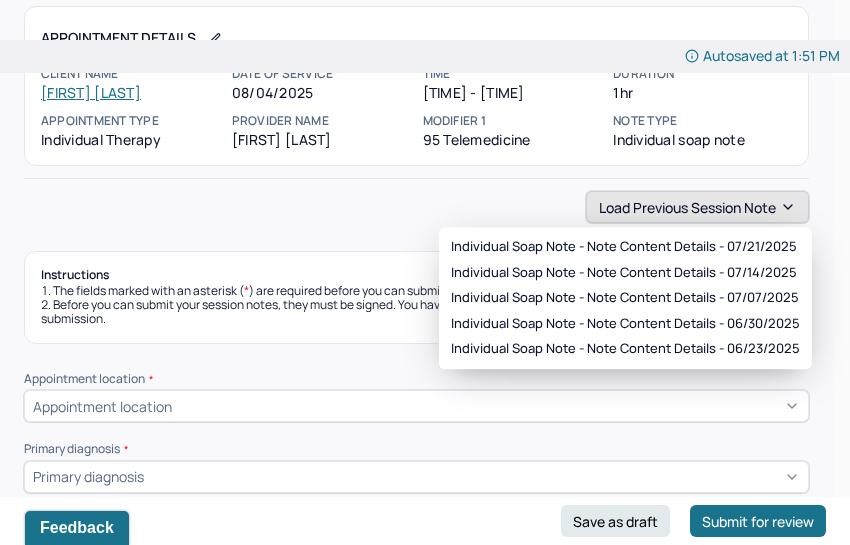 click on "Load previous session note" at bounding box center [697, 207] 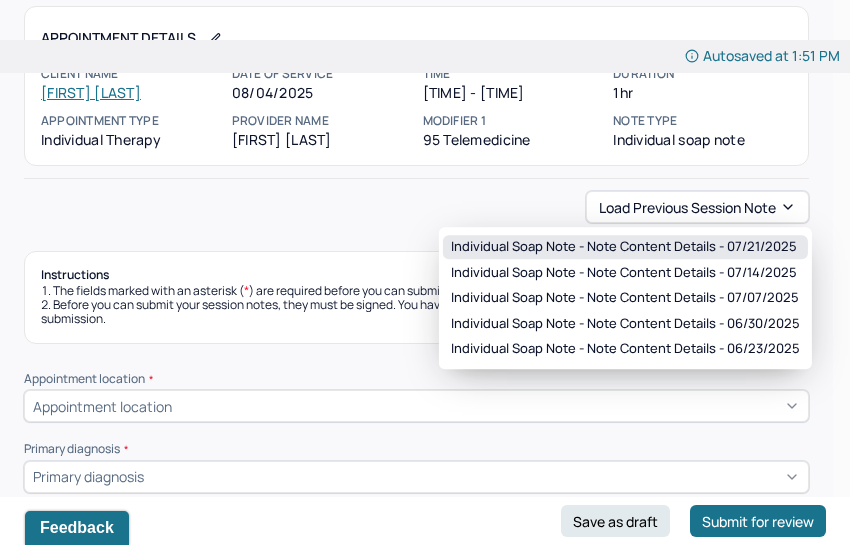 click on "Individual soap note   - Note content Details -   07/21/2025" at bounding box center (624, 247) 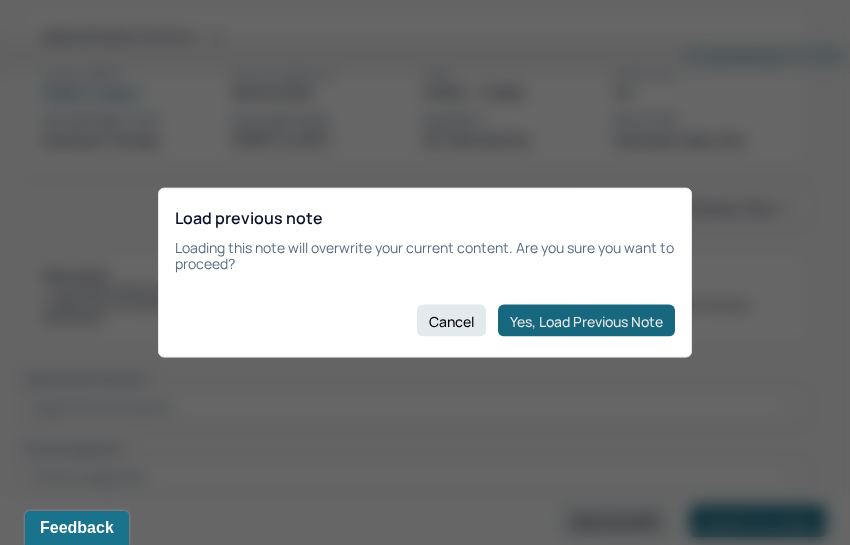 click on "Yes, Load Previous Note" at bounding box center [586, 321] 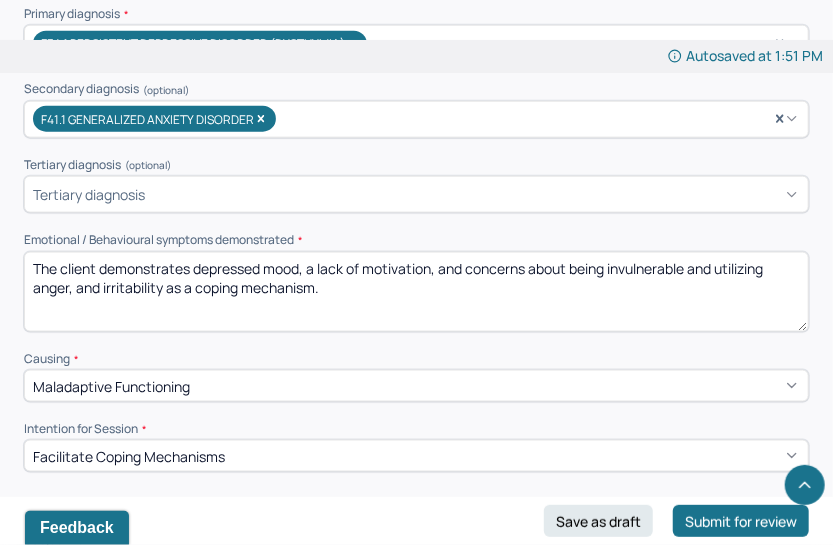 scroll, scrollTop: 777, scrollLeft: 0, axis: vertical 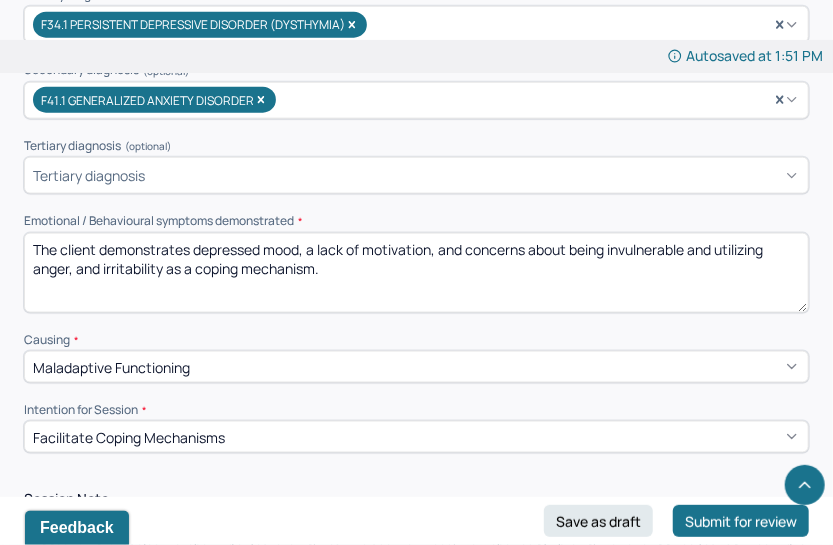 drag, startPoint x: 376, startPoint y: 277, endPoint x: 195, endPoint y: 251, distance: 182.85786 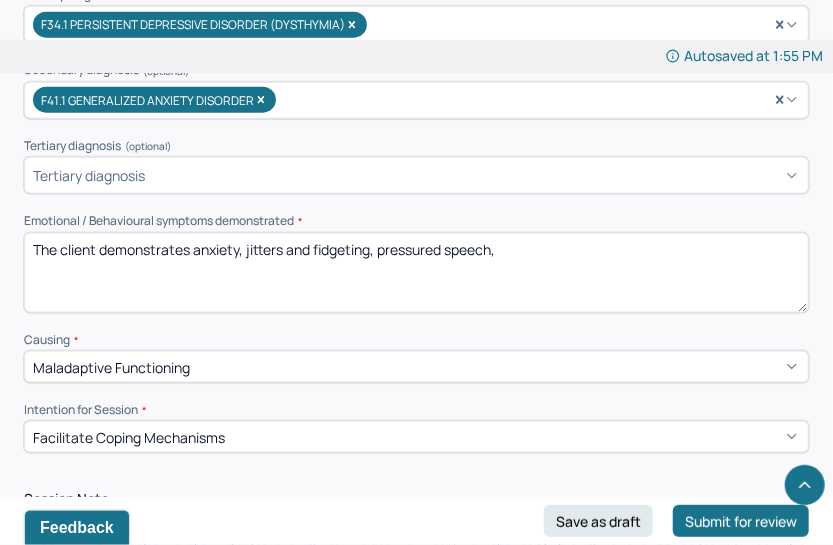 click on "The client demonstrates anxiety, jitters and fidgeting, pressured speech," at bounding box center (416, 273) 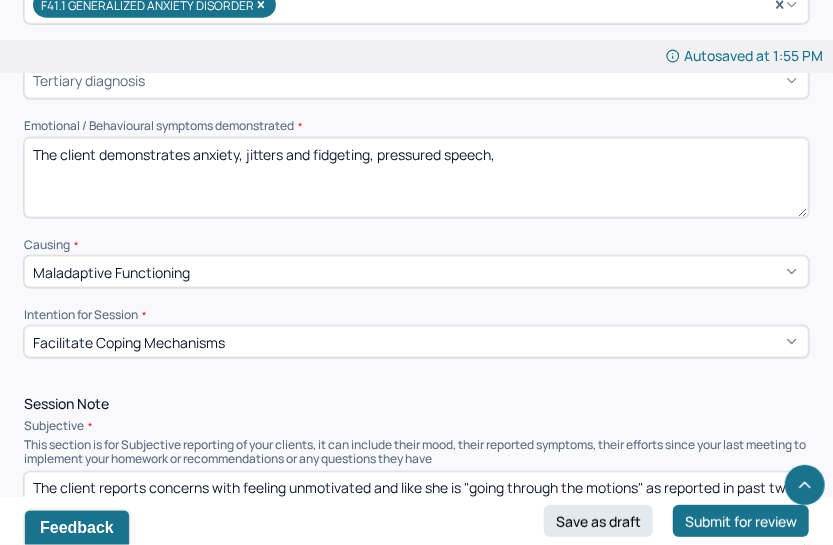 scroll, scrollTop: 888, scrollLeft: 0, axis: vertical 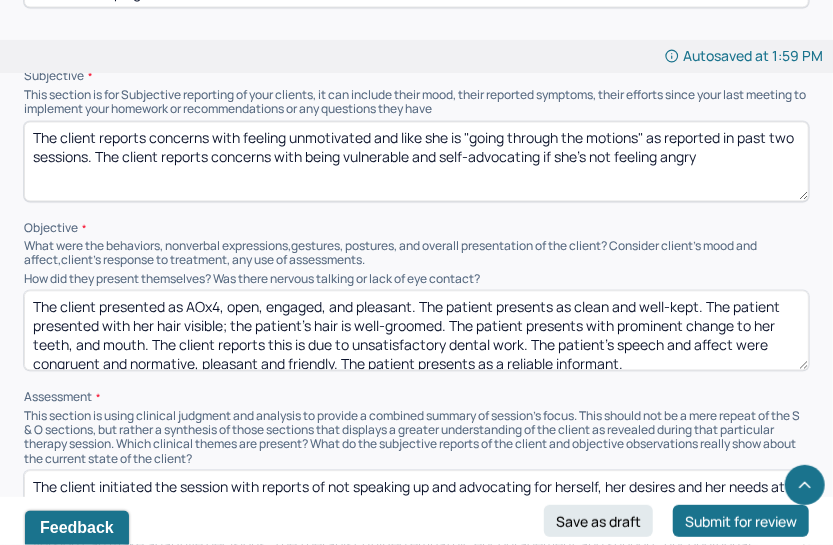 type on "The client demonstrates anxiety, jitters and fidgeting, depressed mood, lack of motivation." 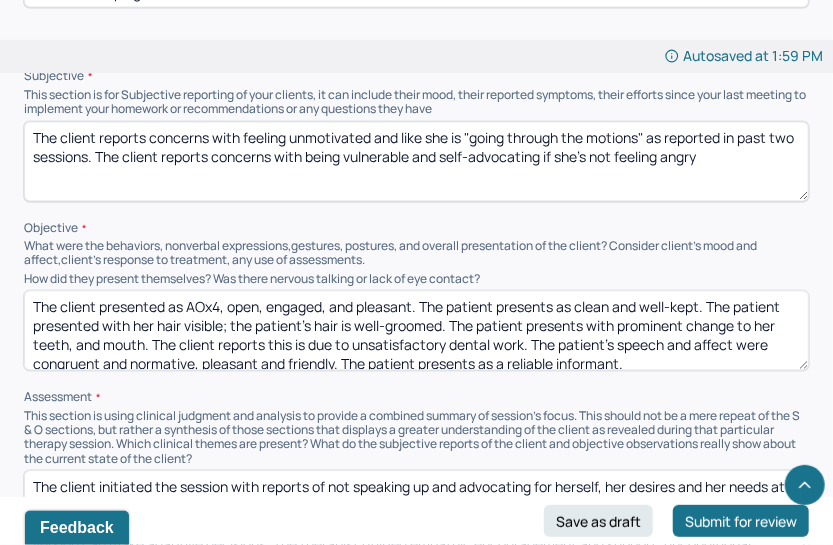 click on "The client reports concerns with feeling unmotivated and like she is "going through the motions" as reported in past two sessions. The client reports concerns with being vulnerable and self-advocating if she's not feeling angry" at bounding box center [416, 162] 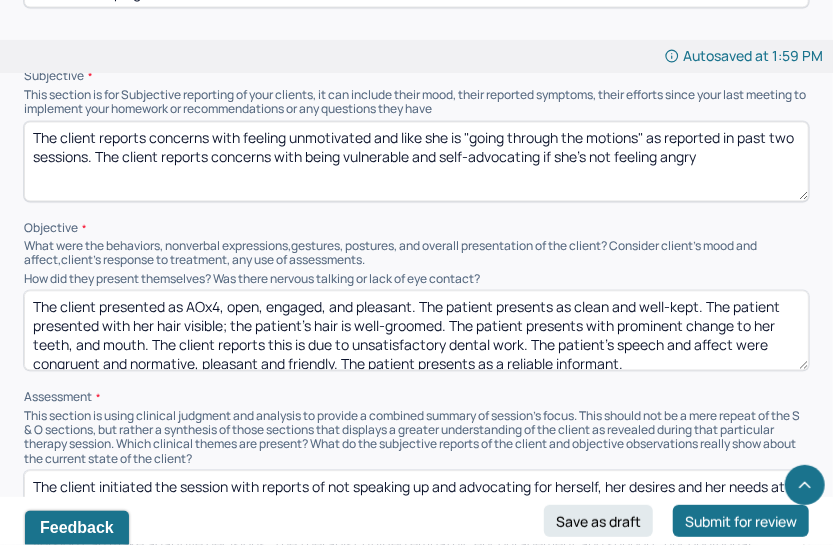 drag, startPoint x: 751, startPoint y: 162, endPoint x: 215, endPoint y: 134, distance: 536.73083 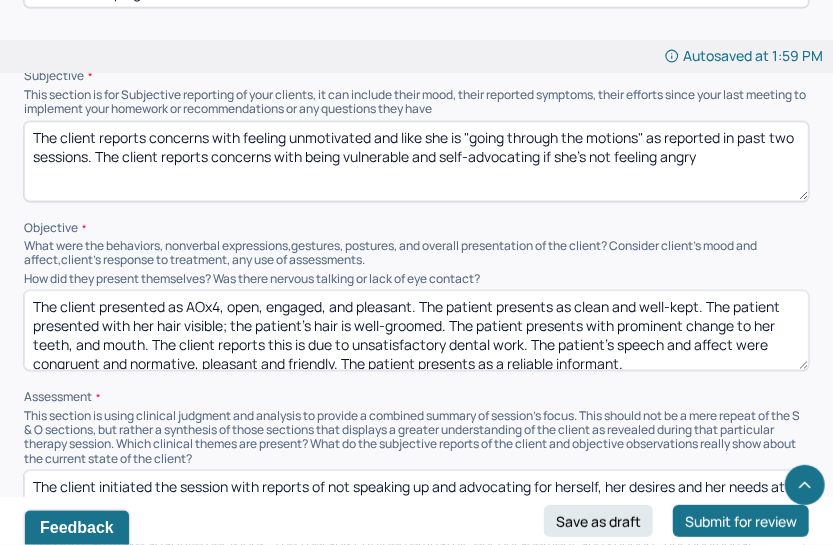 click on "The client reports concerns with feeling unmotivated and like she is "going through the motions" as reported in past two sessions. The client reports concerns with being vulnerable and self-advocating if she's not feeling angry" at bounding box center [416, 162] 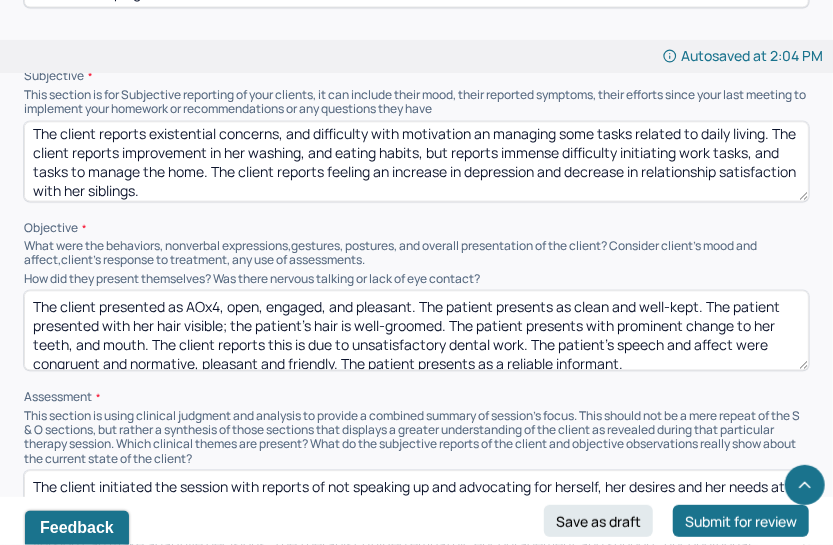 scroll, scrollTop: 10, scrollLeft: 0, axis: vertical 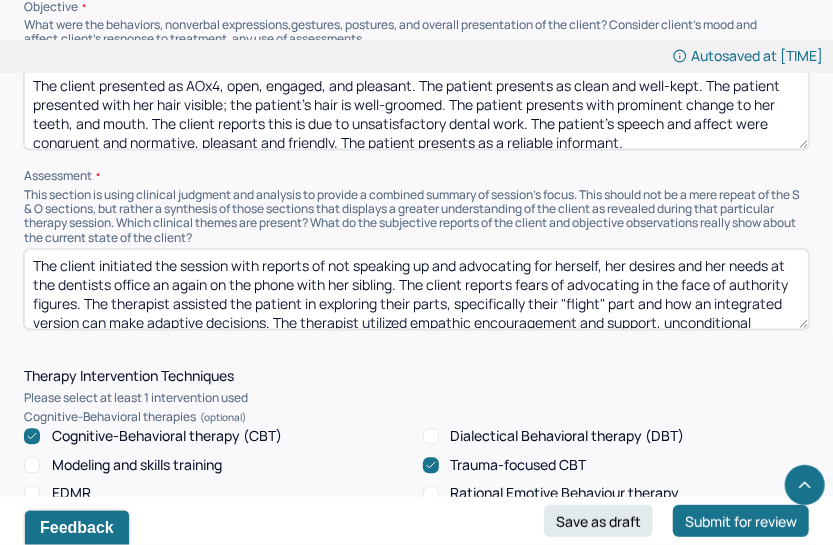type on "The client reports existential concerns, and difficulty with motivation an managing some tasks related to daily living. The client reports improvement in her washing, and eating habits, but reports immense difficulty initiating work tasks, and tasks to manage the home. The client reports feeling an increase in depression and decrease in relationship satisfaction with her siblings." 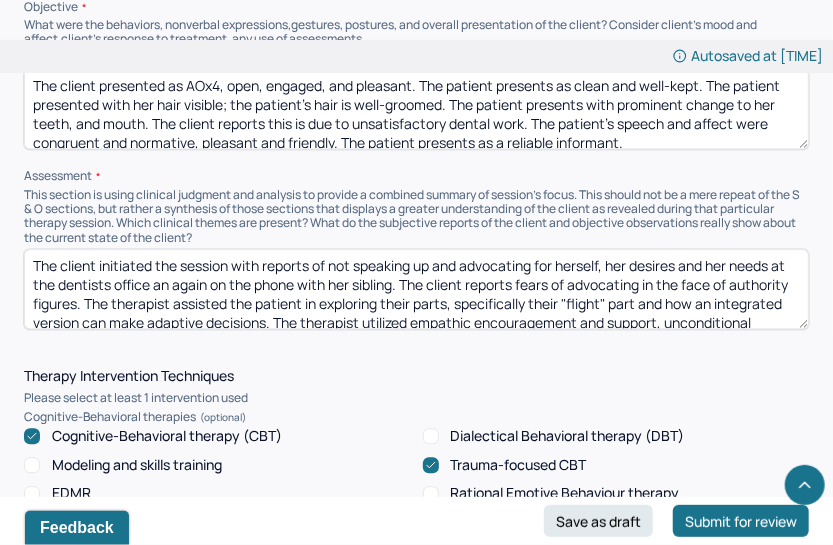 drag, startPoint x: 151, startPoint y: 123, endPoint x: 454, endPoint y: 100, distance: 303.87167 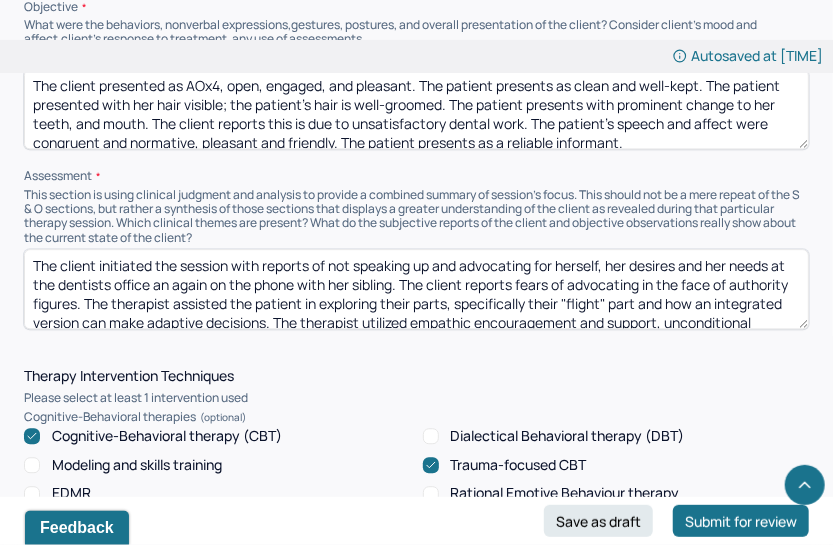 click on "The client presented as AOx4, open, engaged, and pleasant. The patient presents as clean and well-kept. The patient presented with her hair visible; the patient's hair is well-groomed. The patient presents with prominent change to her teeth, and mouth. The client reports this is due to unsatisfactory dental work. The patient's speech and affect were congruent and normative, pleasant and friendly. The patient presents as a reliable informant." at bounding box center [416, 109] 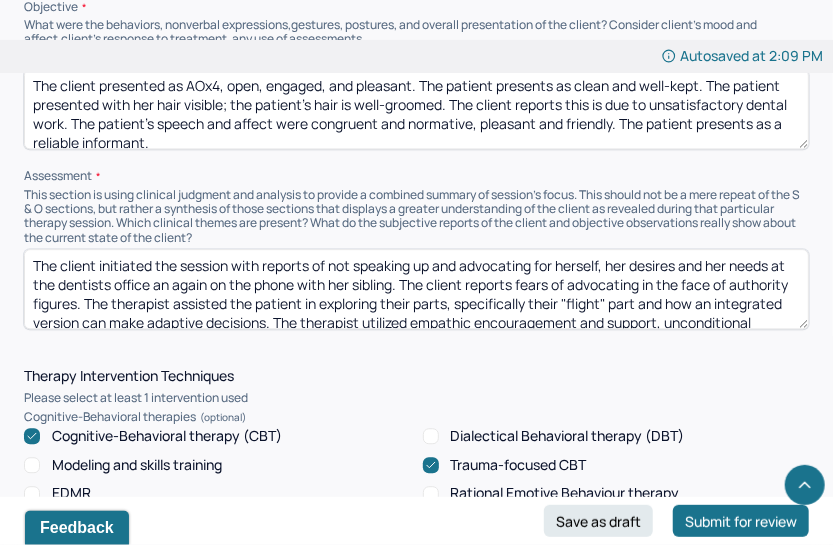 drag, startPoint x: 115, startPoint y: 117, endPoint x: 454, endPoint y: 97, distance: 339.58945 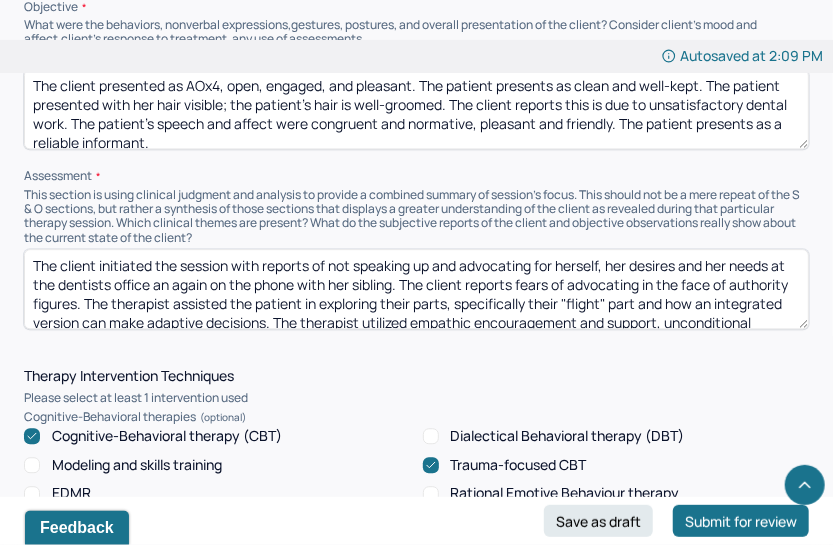 click on "The client presented as AOx4, open, engaged, and pleasant. The patient presents as clean and well-kept. The patient presented with her hair visible; the patient's hair is well-groomed. The client reports this is due to unsatisfactory dental work. The patient's speech and affect were congruent and normative, pleasant and friendly. The patient presents as a reliable informant." at bounding box center (416, 109) 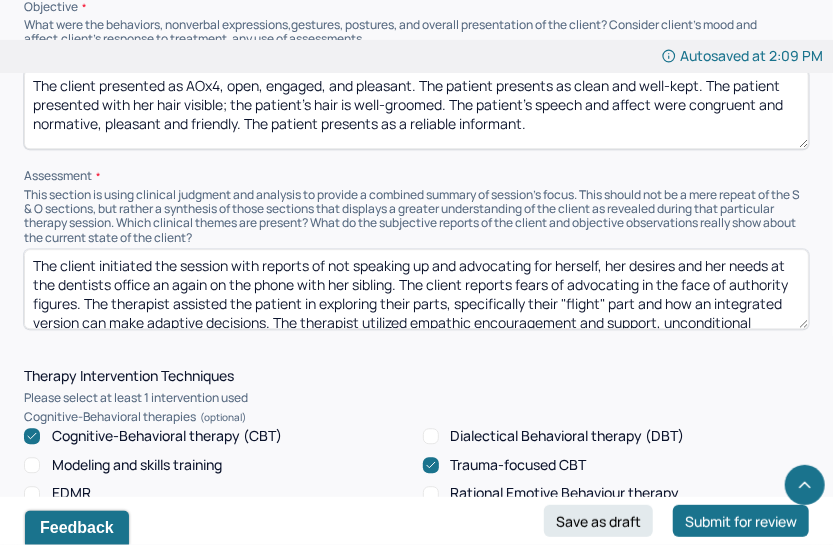 click on "The client presented as AOx4, open, engaged, and pleasant. The patient presents as clean and well-kept. The patient presented with her hair visible; the patient's hair is well-groomed. The patient's speech and affect were congruent and normative, pleasant and friendly. The patient presents as a reliable informant." at bounding box center [416, 109] 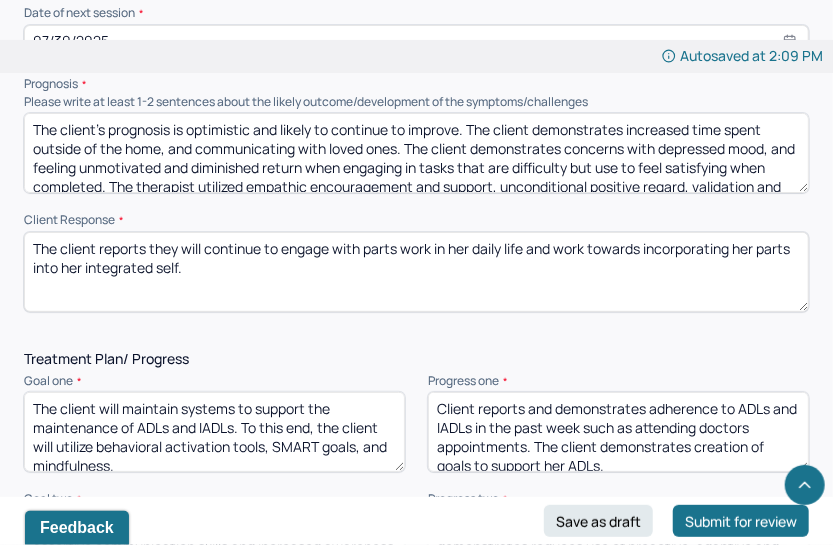 scroll, scrollTop: 2555, scrollLeft: 0, axis: vertical 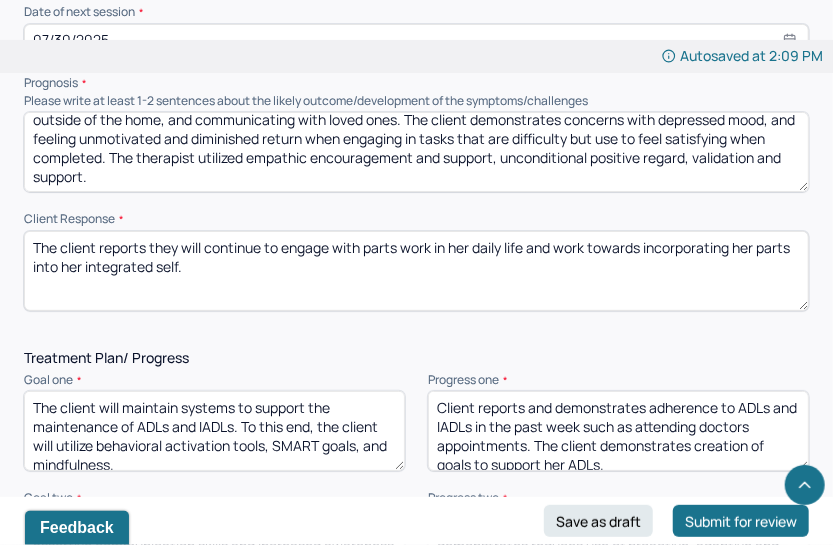type on "The client presented as AOx4, open, engaged, and pleasant. The patient presents as clean and well-kept. The patient presented with her hair visible; the patient's hair is well-groomed. The patient's speech and affect were congruent and normative, pleasant and friendly. The patient presents as a reliable informant." 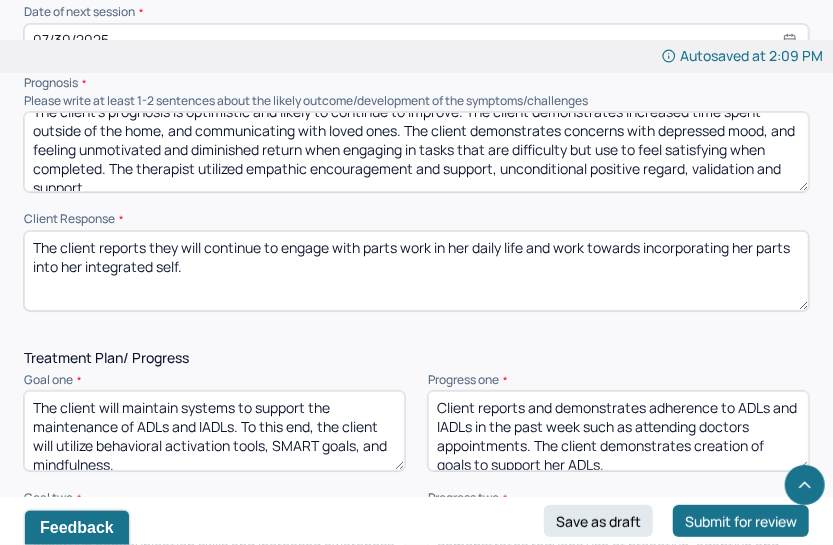 scroll, scrollTop: 0, scrollLeft: 0, axis: both 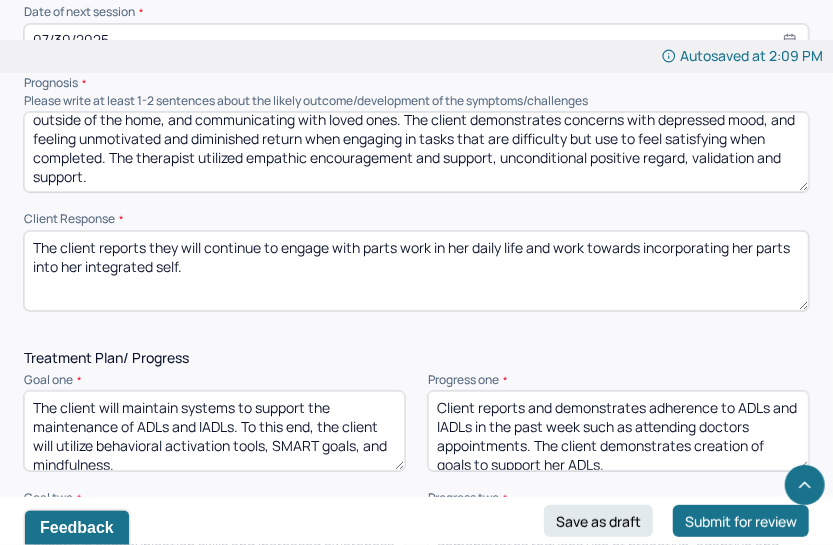 drag, startPoint x: 188, startPoint y: 124, endPoint x: 330, endPoint y: 205, distance: 163.47783 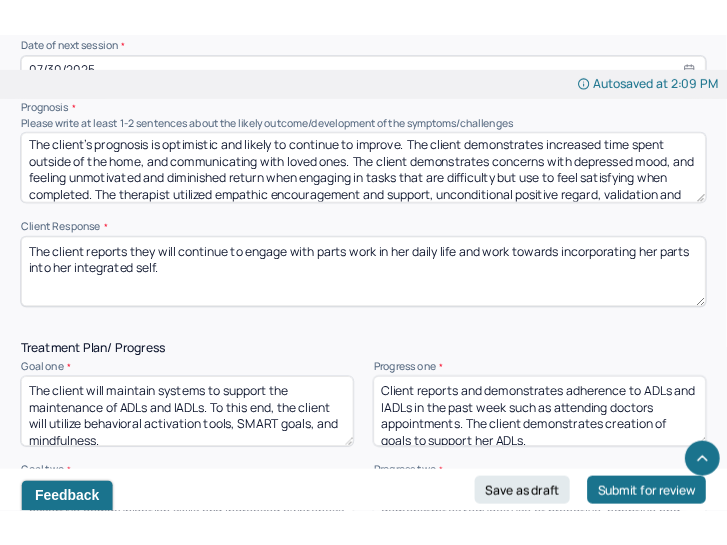 scroll, scrollTop: 0, scrollLeft: 0, axis: both 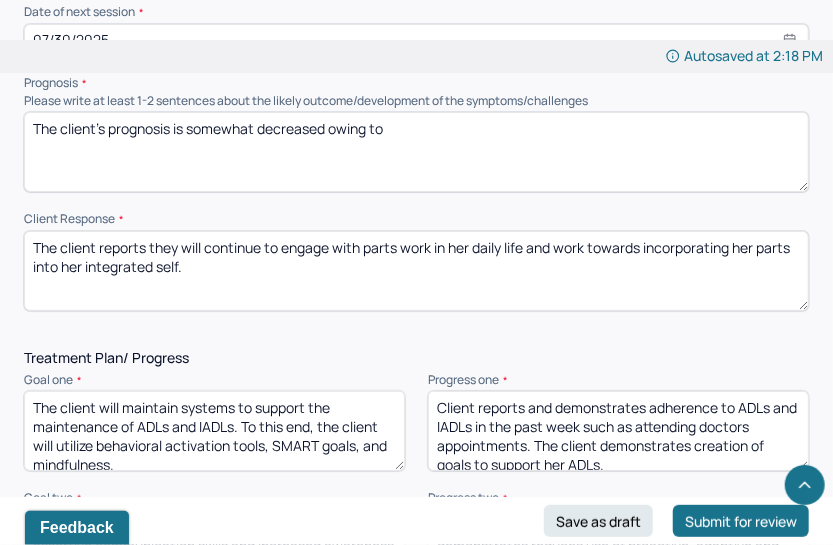 click on "The client's prognosis is somehwat decreased owing to" at bounding box center (416, 152) 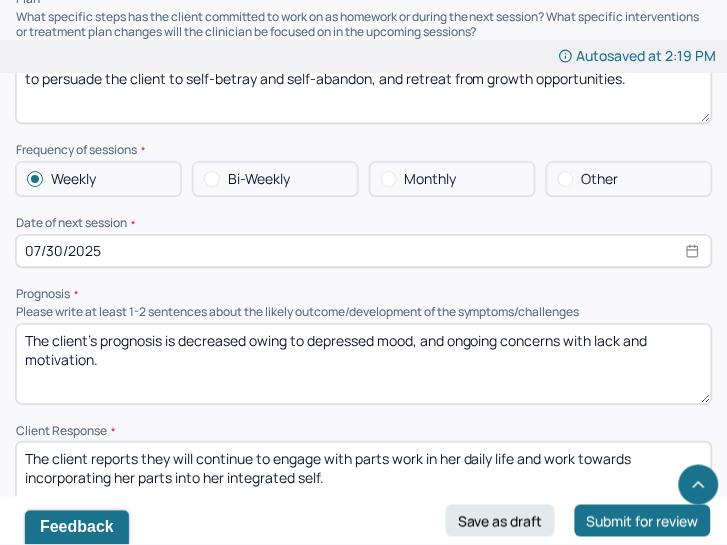 type on "The client's prognosis is decreased owing to depressed mood, and ongoing concerns with lack and motivation." 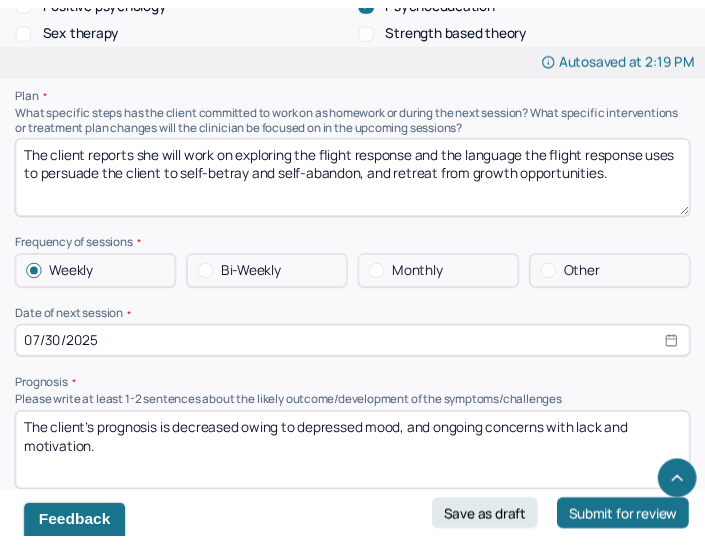 scroll, scrollTop: 2444, scrollLeft: 0, axis: vertical 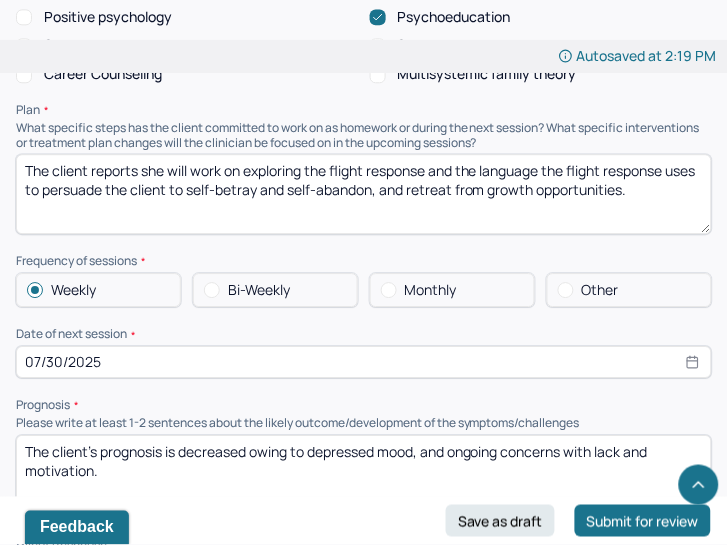 click on "The client reports she will work on exploring the flight response and the language the flight response uses to persuade the client to self-betray and self-abandon, and retreat from growth opportunities." at bounding box center [364, 194] 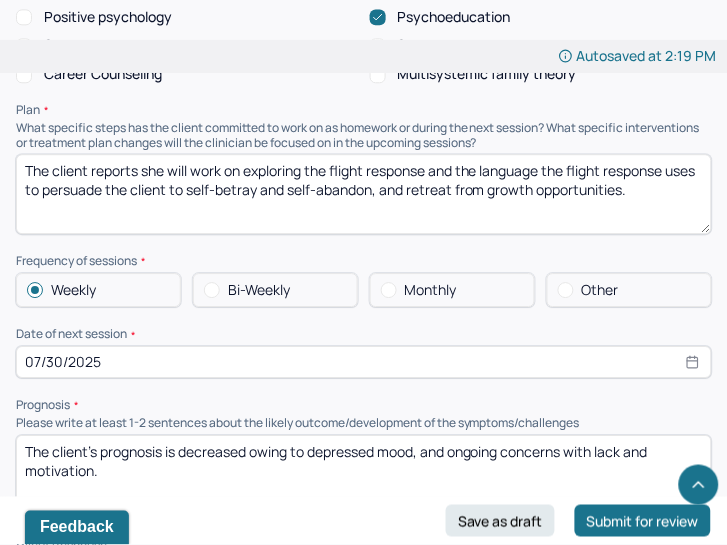 drag, startPoint x: 670, startPoint y: 191, endPoint x: 144, endPoint y: 181, distance: 526.09503 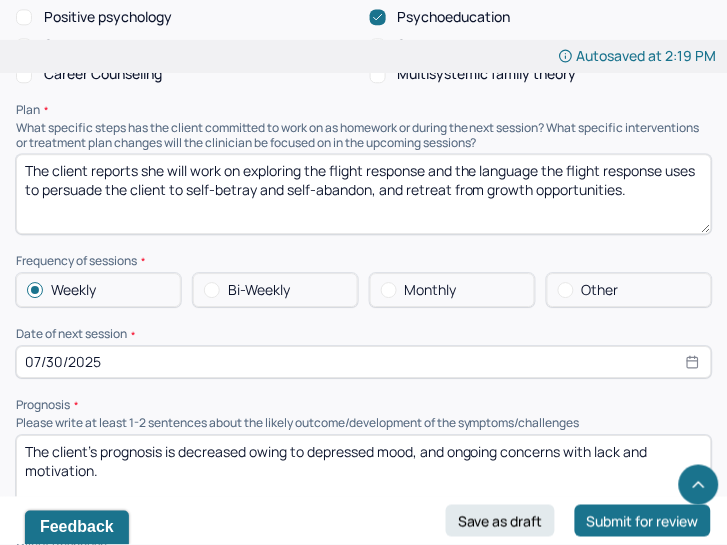 click on "The client reports she will work on exploring the flight response and the language the flight response uses to persuade the client to self-betray and self-abandon, and retreat from growth opportunities." at bounding box center (364, 194) 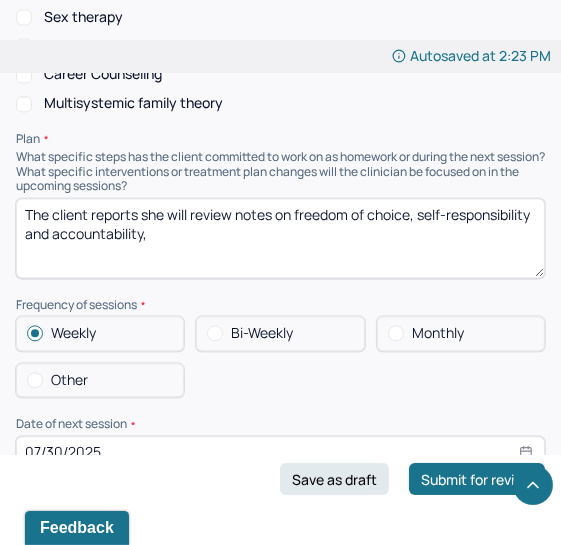 scroll, scrollTop: 2867, scrollLeft: 0, axis: vertical 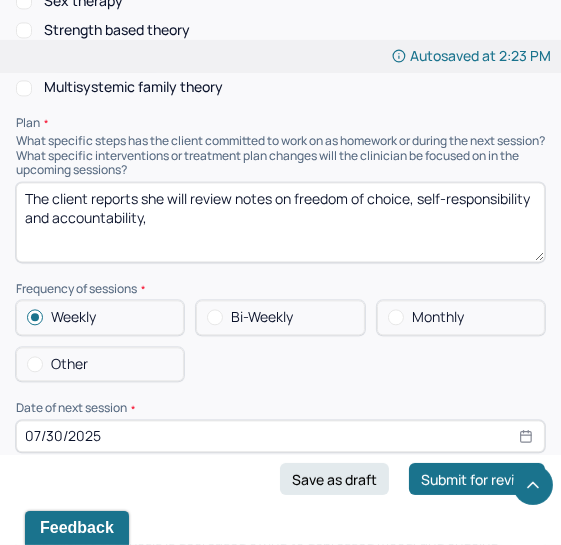 click on "The client reports she will review notes on freedom of choice, self-responsibility and accountability," at bounding box center [280, 222] 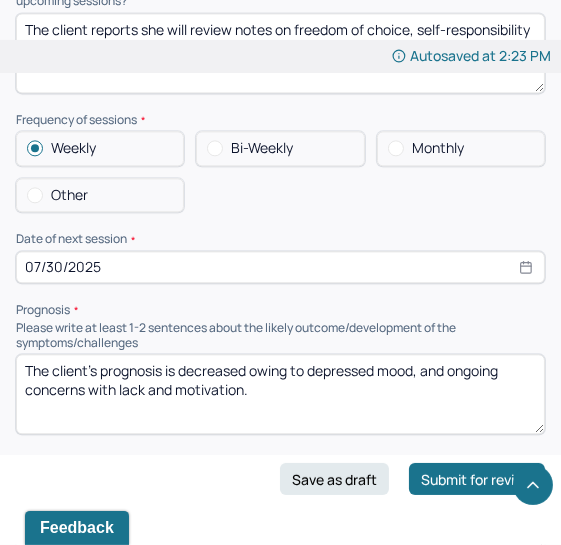scroll, scrollTop: 3090, scrollLeft: 0, axis: vertical 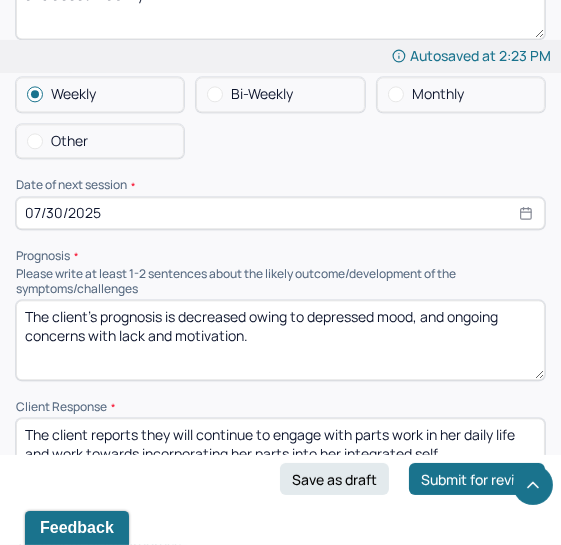 type on "The client reports she will review notes on freedom of choice, self-responsibility and accountability." 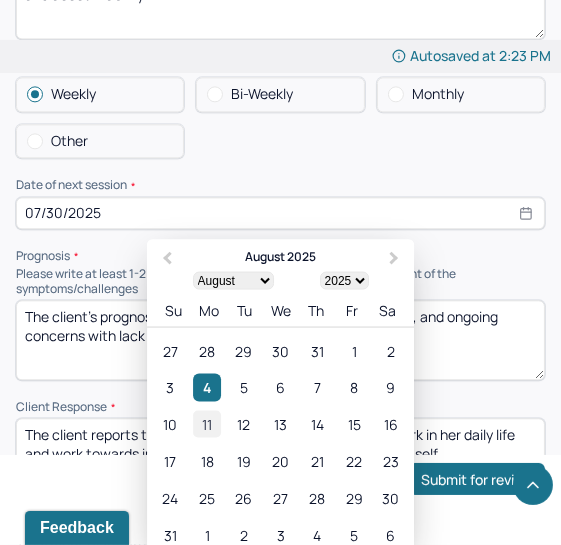 click on "11" at bounding box center [206, 423] 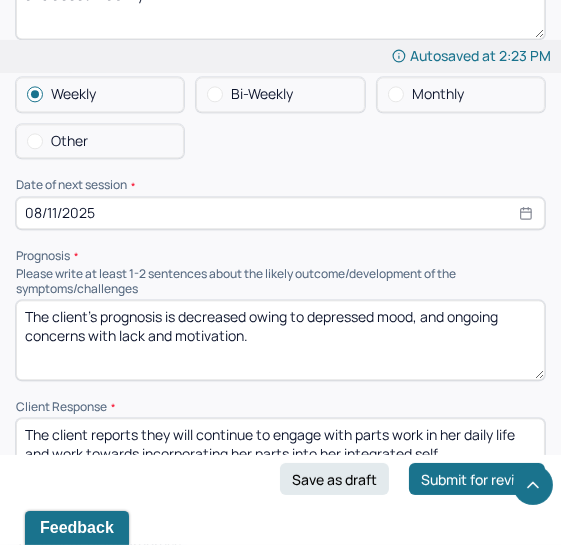 click on "Weekly Bi-Weekly Monthly Other" at bounding box center (280, 118) 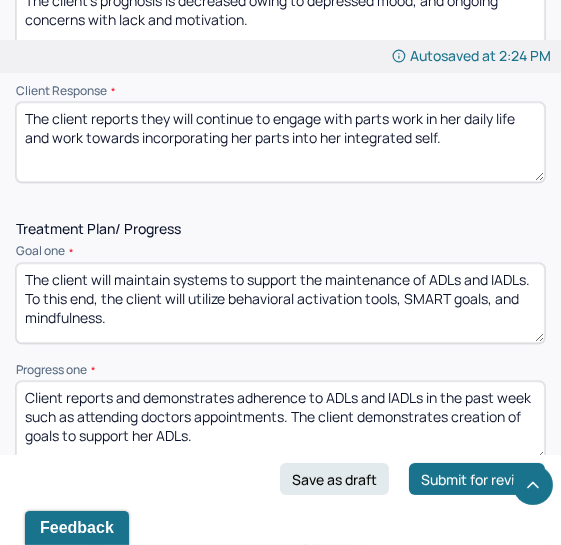scroll, scrollTop: 3423, scrollLeft: 0, axis: vertical 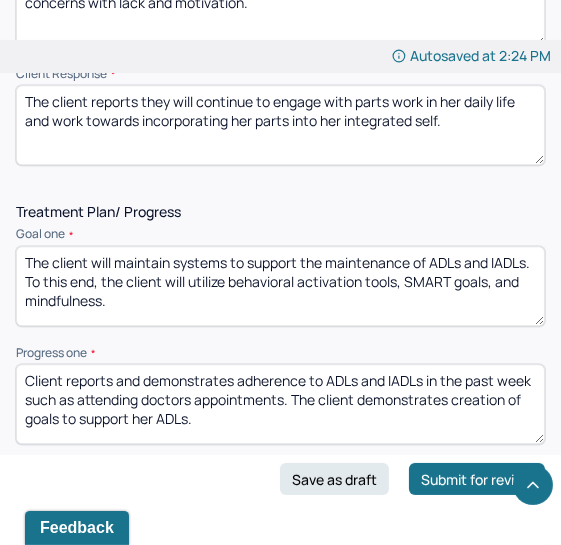 drag, startPoint x: 466, startPoint y: 118, endPoint x: 274, endPoint y: 110, distance: 192.1666 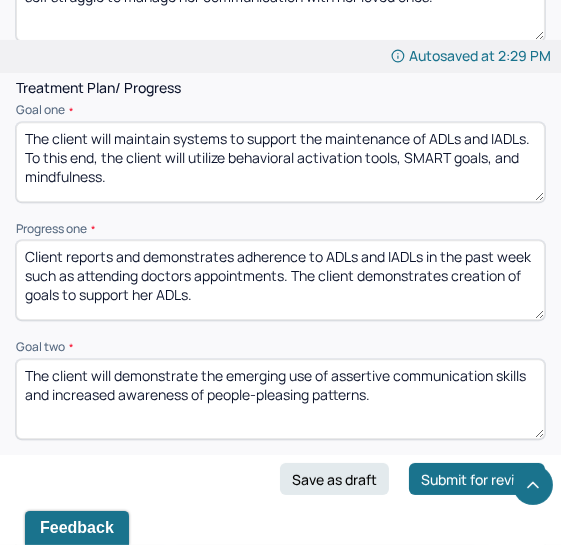 scroll, scrollTop: 3534, scrollLeft: 0, axis: vertical 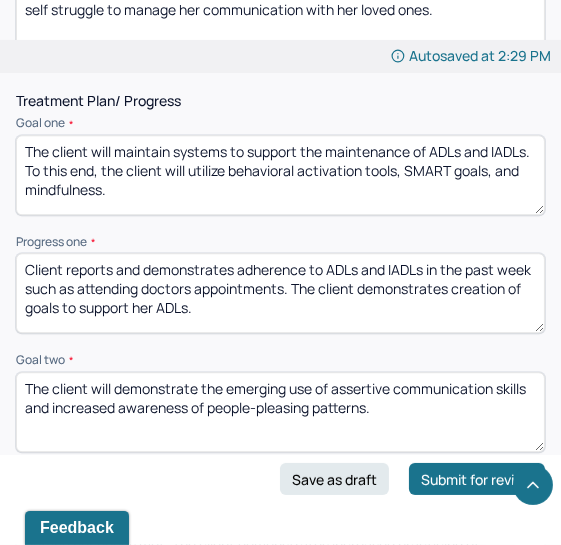 type on "The client reports they will continue to implement boundaries and explore self v. self struggle to manage her communication with her loved ones." 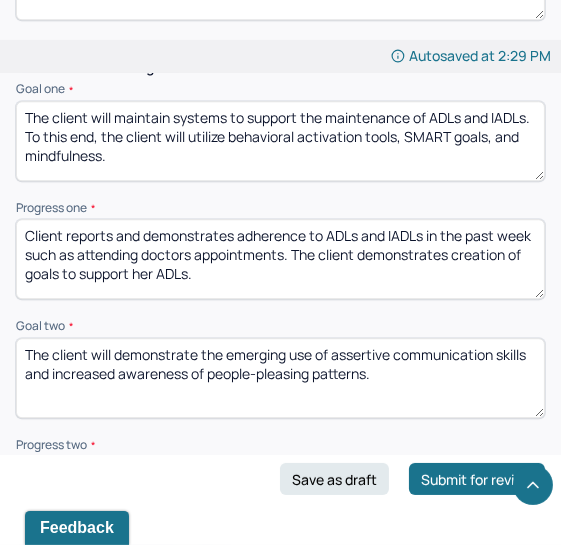 drag, startPoint x: 176, startPoint y: 225, endPoint x: 186, endPoint y: 245, distance: 22.36068 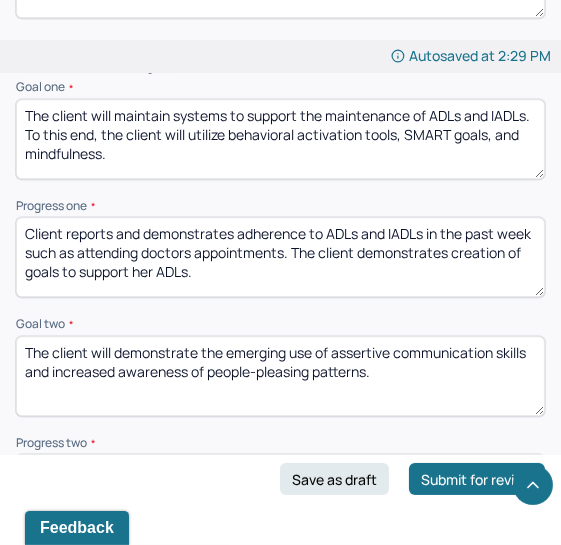 scroll, scrollTop: 3551, scrollLeft: 0, axis: vertical 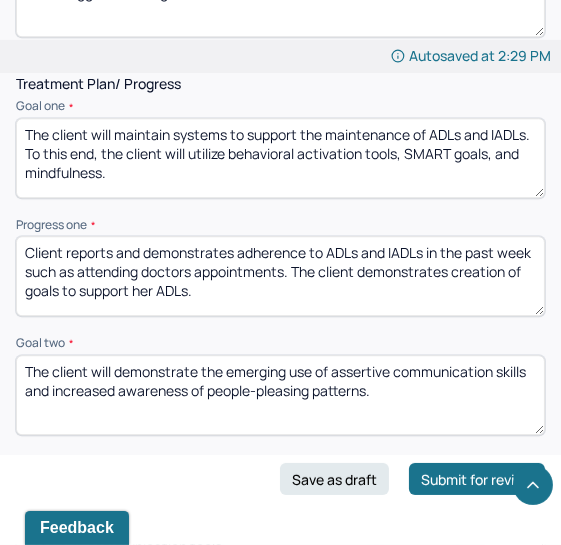 drag, startPoint x: 187, startPoint y: 246, endPoint x: 193, endPoint y: 214, distance: 32.55764 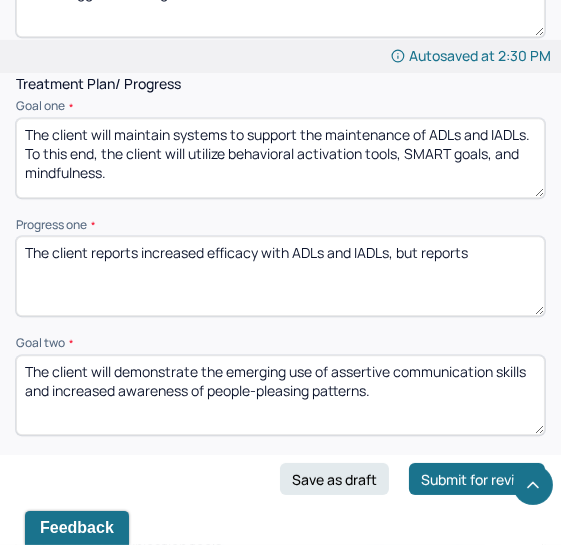 click on "The client reports increased efficacy with" at bounding box center [280, 276] 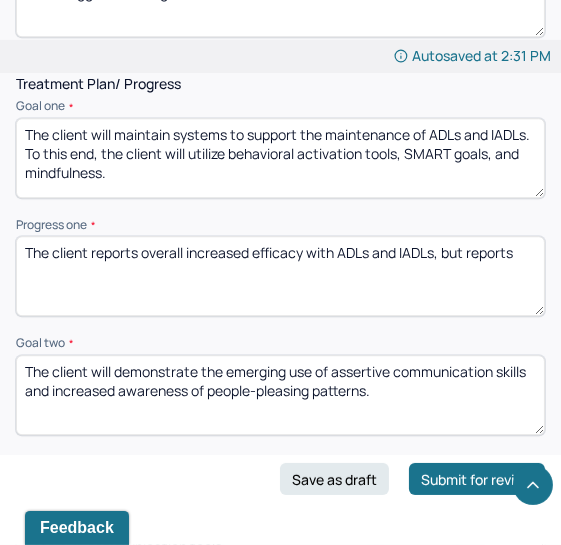 click on "The client reports overall increased efficacy with ADLs and IADLs, but reports" at bounding box center (280, 276) 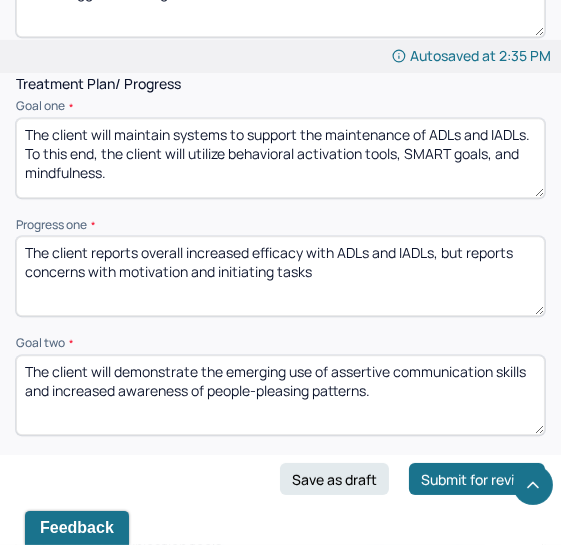 click on "The client reports overall increased efficacy with ADLs and IADLs, but reports concerns with motivation and initiating tasks" at bounding box center (280, 276) 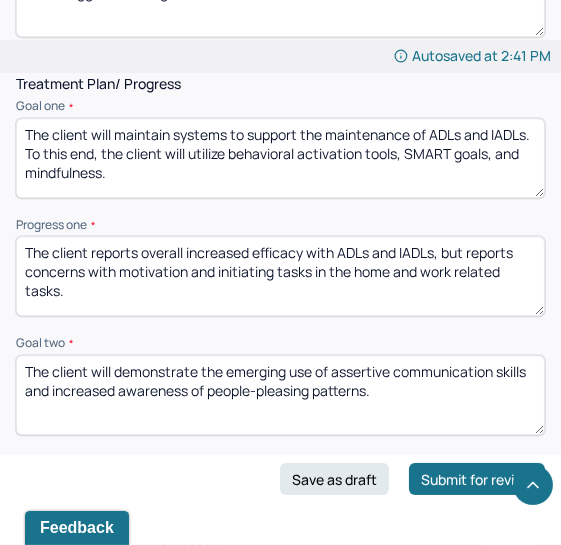 drag, startPoint x: 433, startPoint y: 260, endPoint x: 401, endPoint y: 247, distance: 34.539833 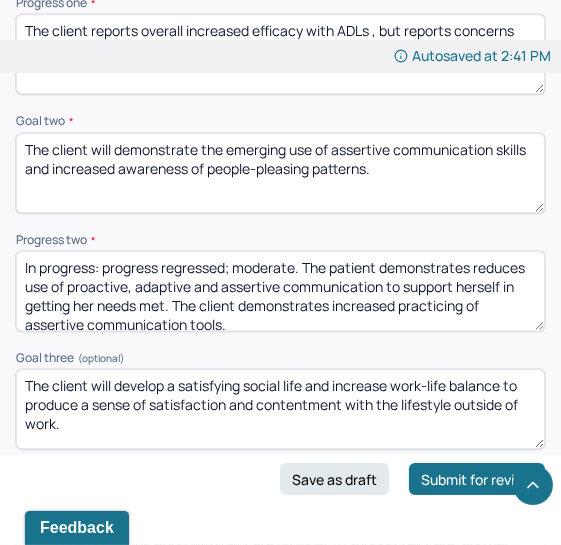 scroll, scrollTop: 3884, scrollLeft: 0, axis: vertical 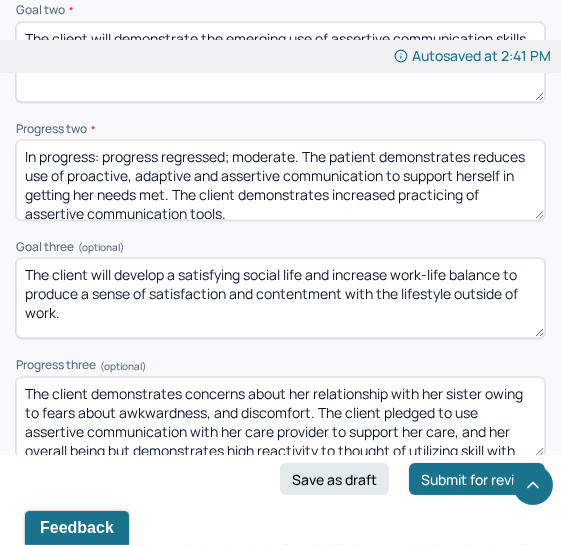 type on "The client reports overall increased efficacy with ADLs , but reports concerns with motivation and initiating tasks in the home and work related tasks." 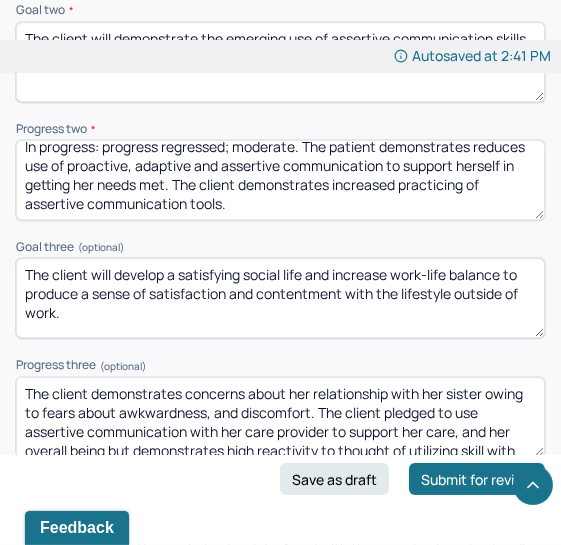 scroll, scrollTop: 0, scrollLeft: 0, axis: both 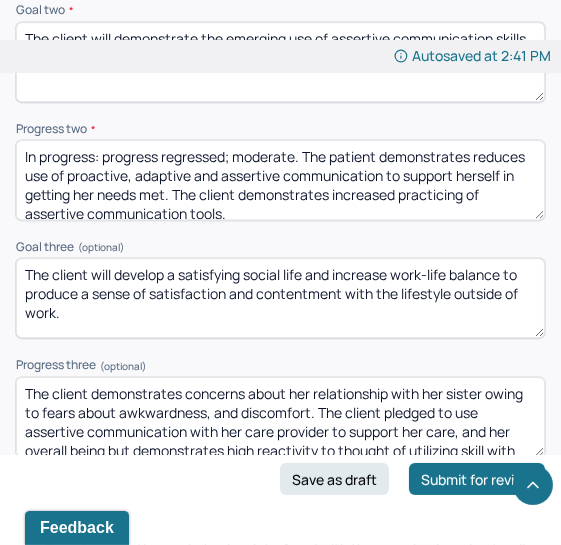drag, startPoint x: 381, startPoint y: 215, endPoint x: 386, endPoint y: 164, distance: 51.24451 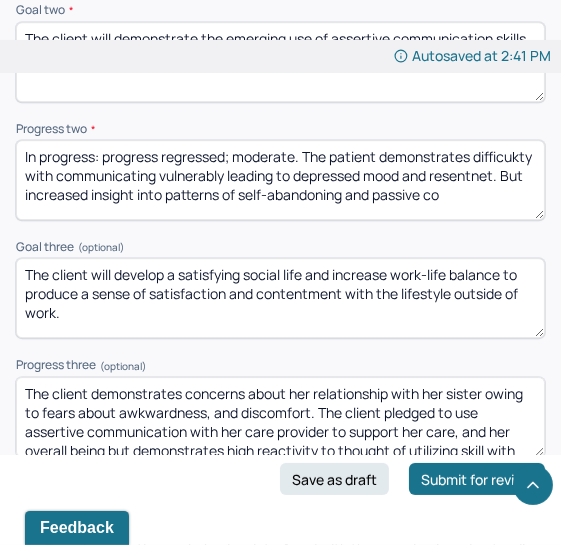 scroll, scrollTop: 4, scrollLeft: 0, axis: vertical 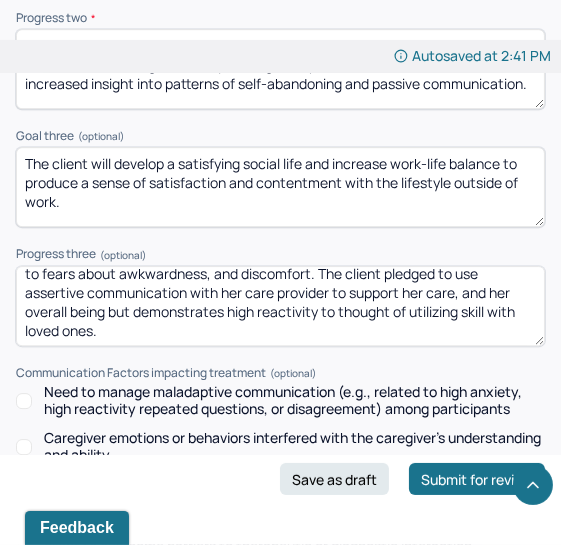 type on "In progress: progress regressed; moderate. The patient demonstrates difficulty with communicating vulnerably leading to depressed mood and resent net. But increased insight into patterns of self-abandoning and passive communication." 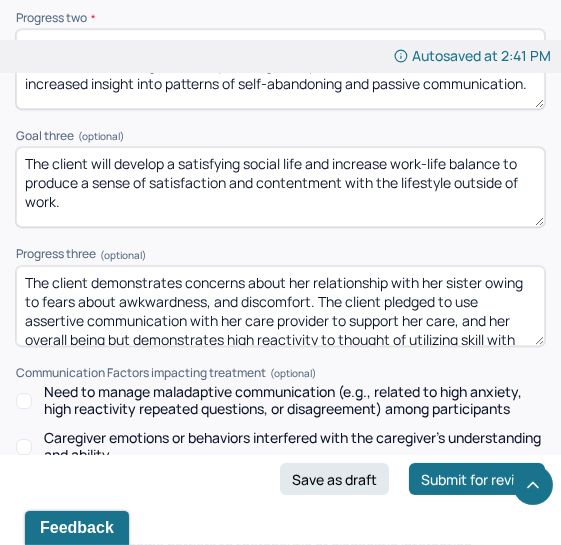 drag, startPoint x: 174, startPoint y: 328, endPoint x: 188, endPoint y: 290, distance: 40.496914 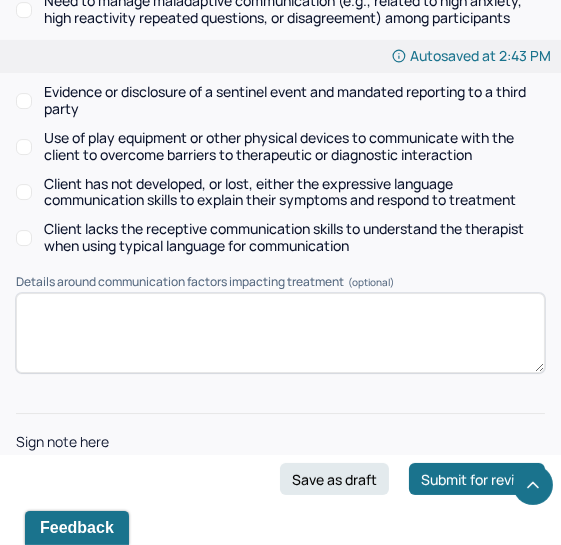 scroll, scrollTop: 4471, scrollLeft: 0, axis: vertical 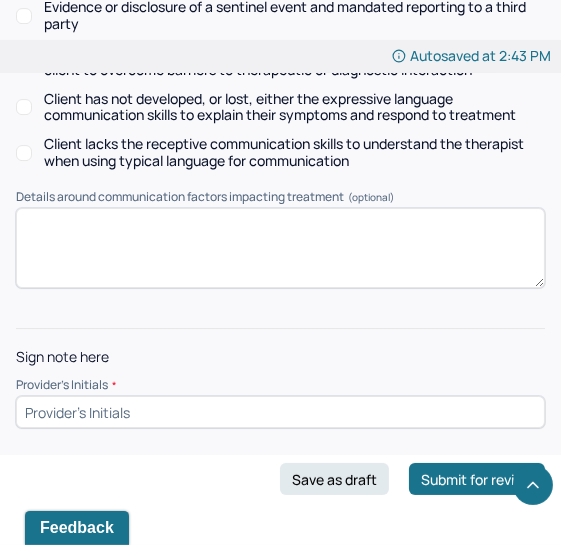 type on "The client demonstrates a decrease in overall relationship satisfaction owing to difficulty with vulnerable communication and expressiveness due to fear of impropriety and anxiety." 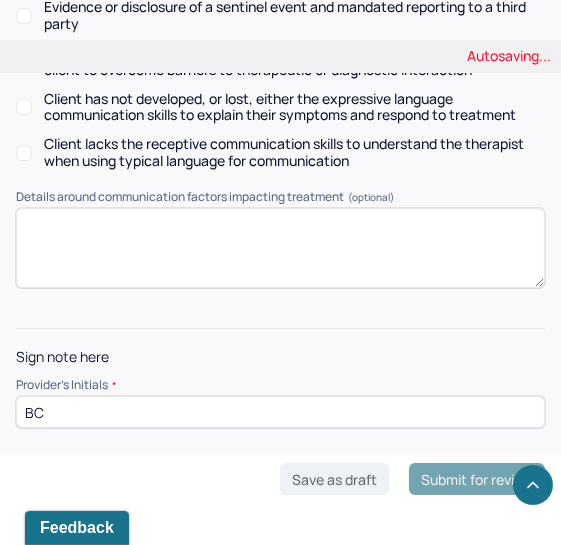 type on "BC" 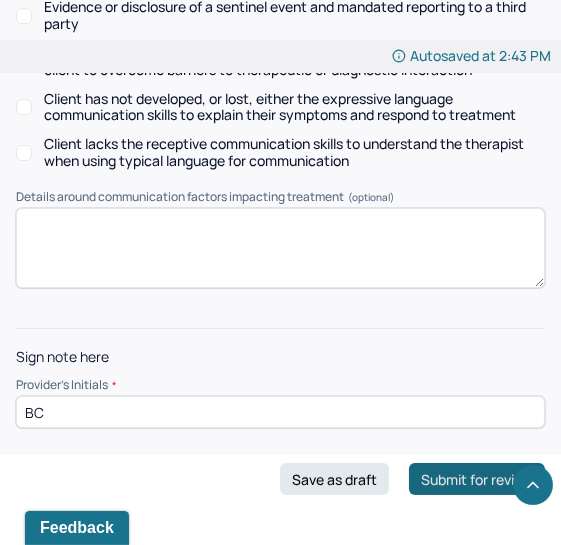 click on "Submit for review" at bounding box center [477, 479] 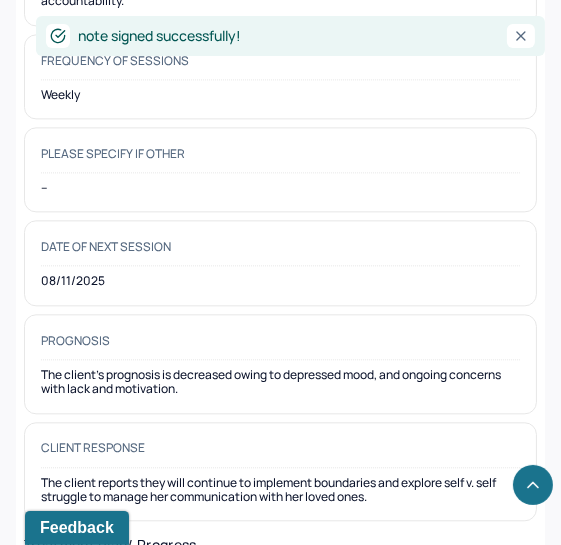 scroll, scrollTop: 2850, scrollLeft: 0, axis: vertical 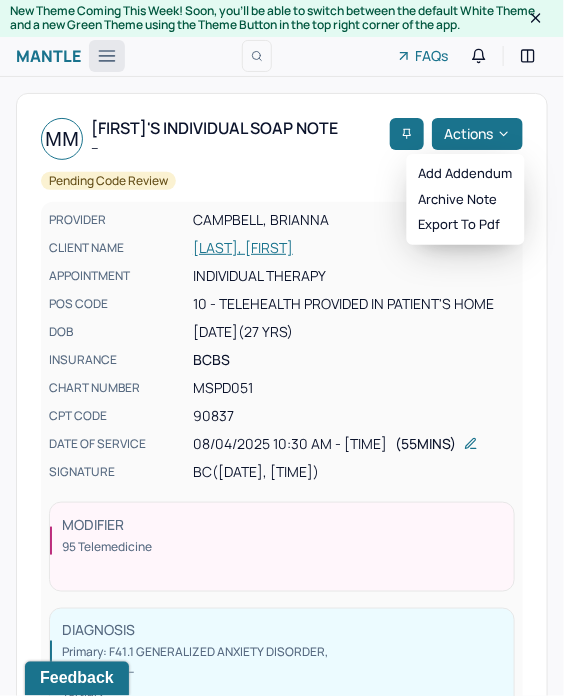 click 